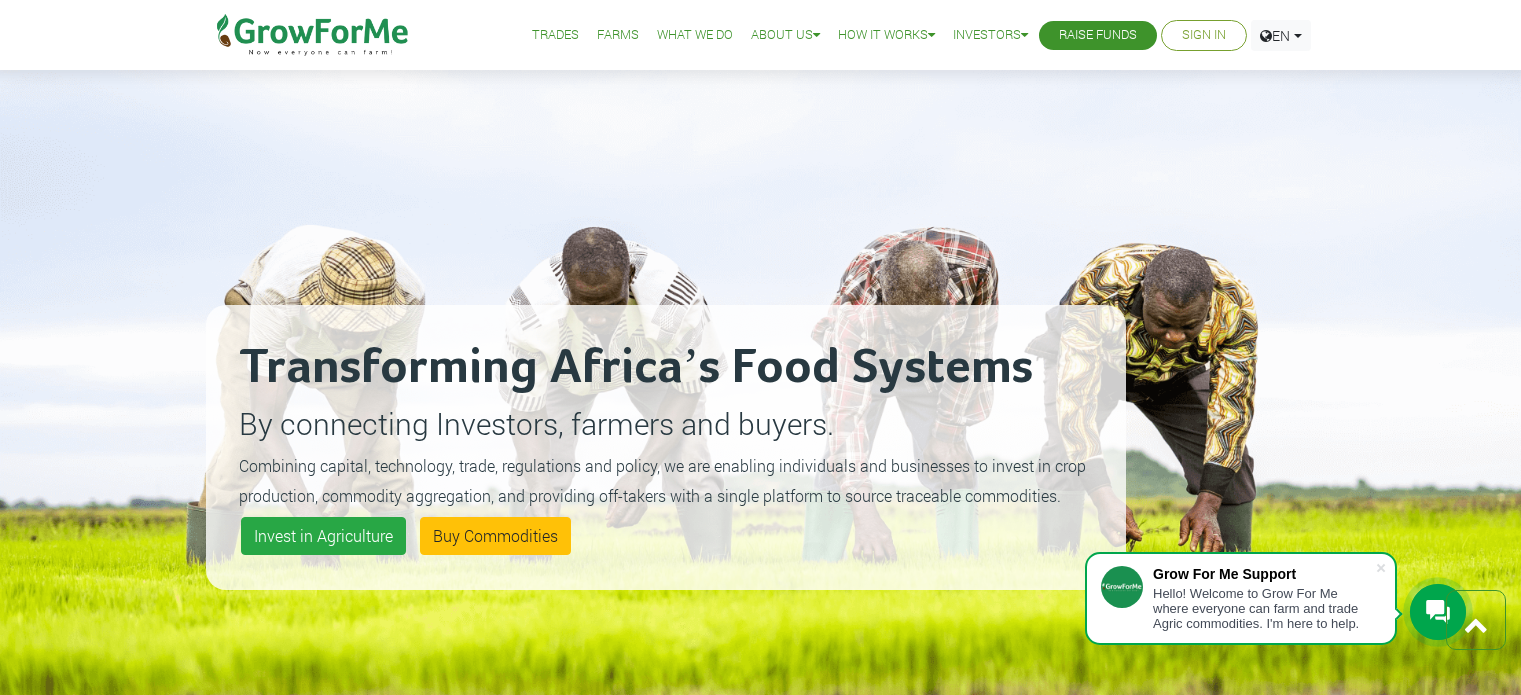 scroll, scrollTop: 2427, scrollLeft: 0, axis: vertical 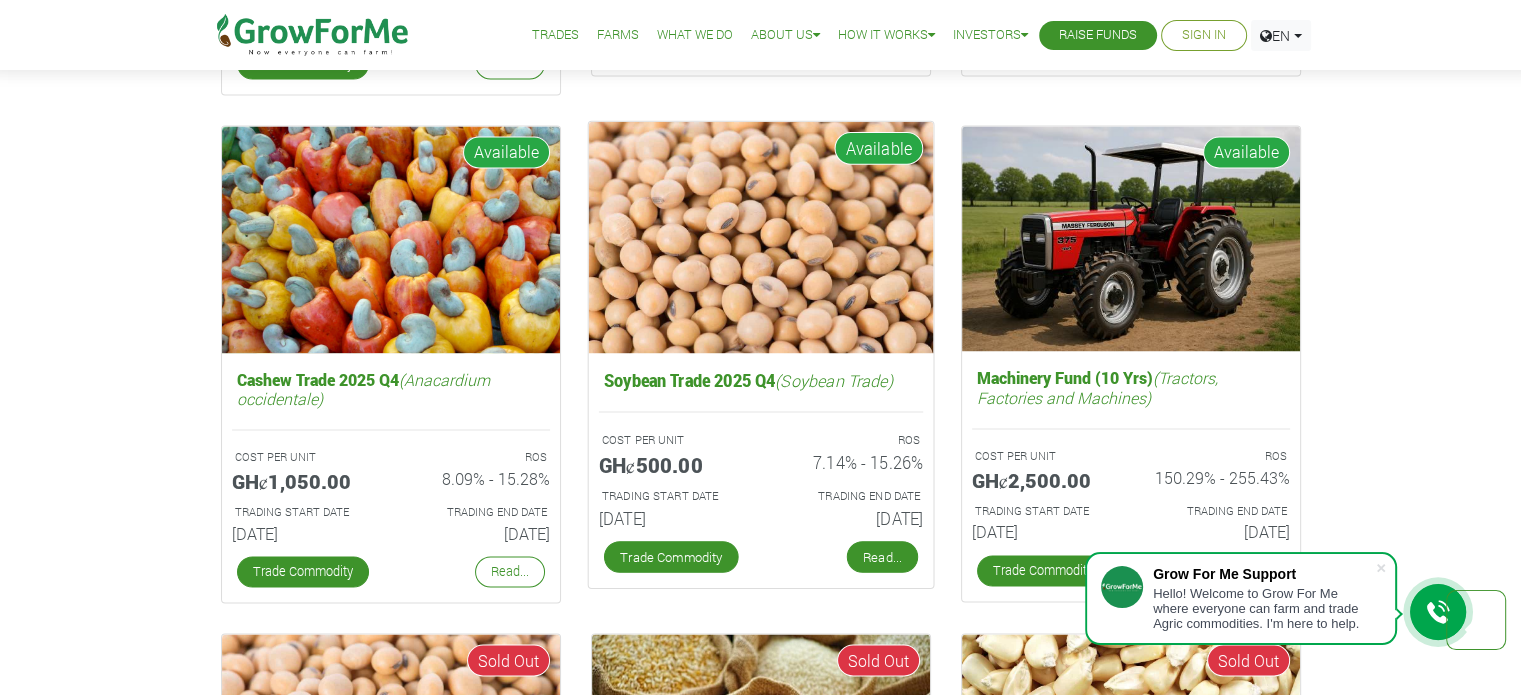 click on "Read..." at bounding box center [881, 557] 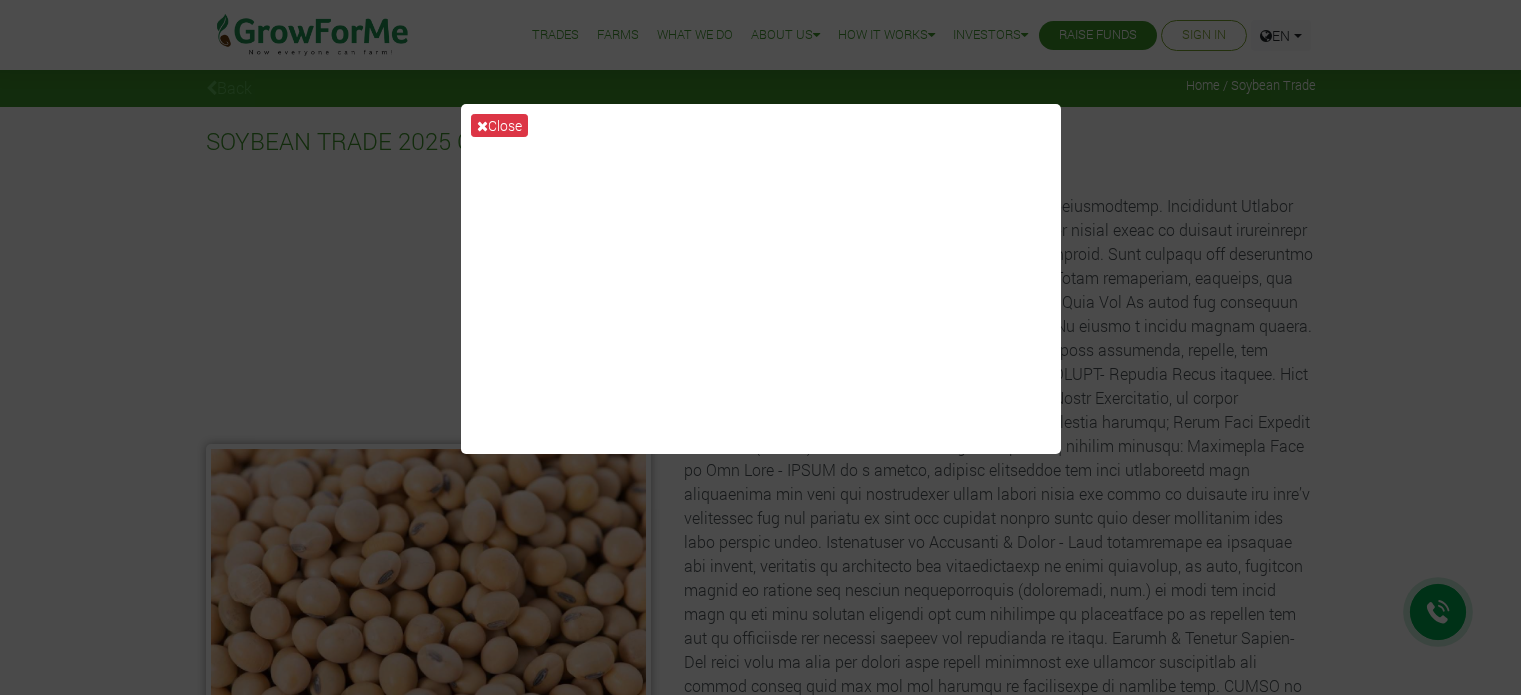 scroll, scrollTop: 0, scrollLeft: 0, axis: both 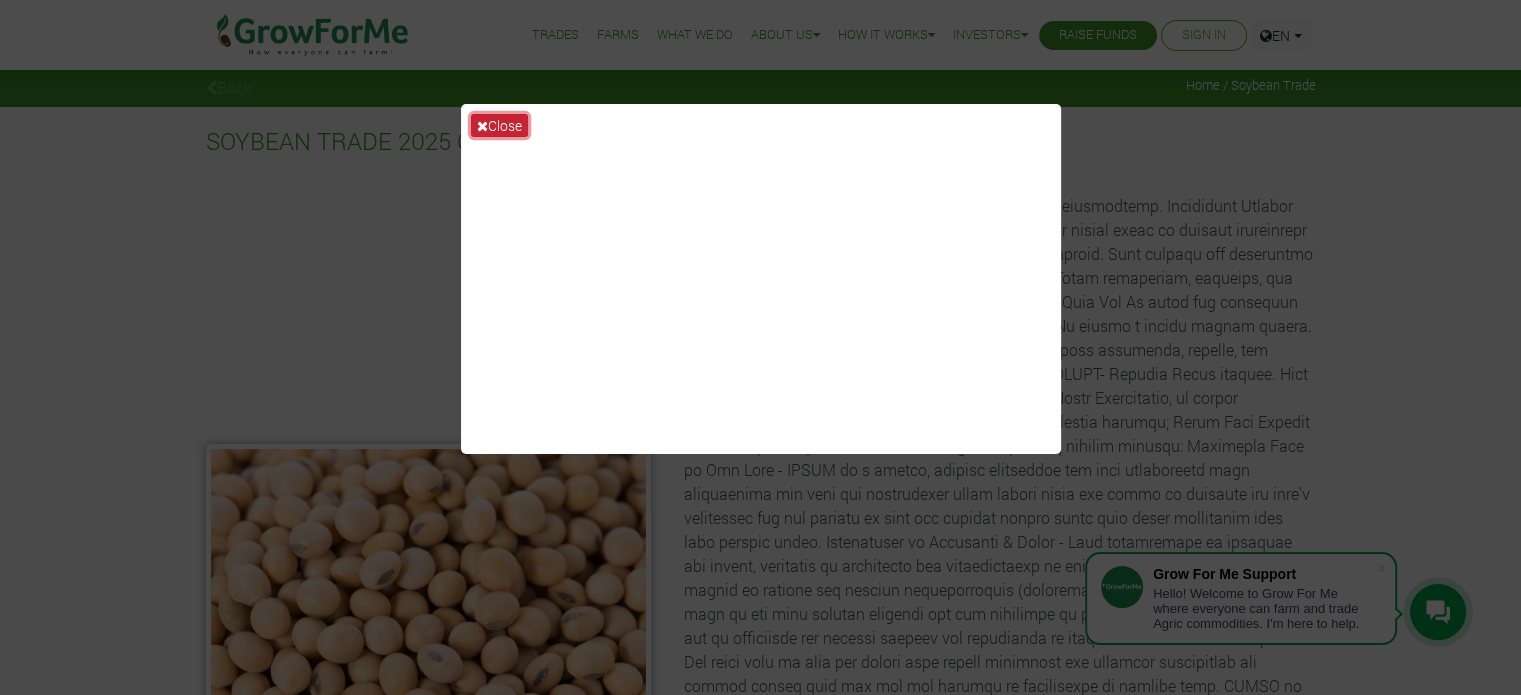 click at bounding box center [482, 126] 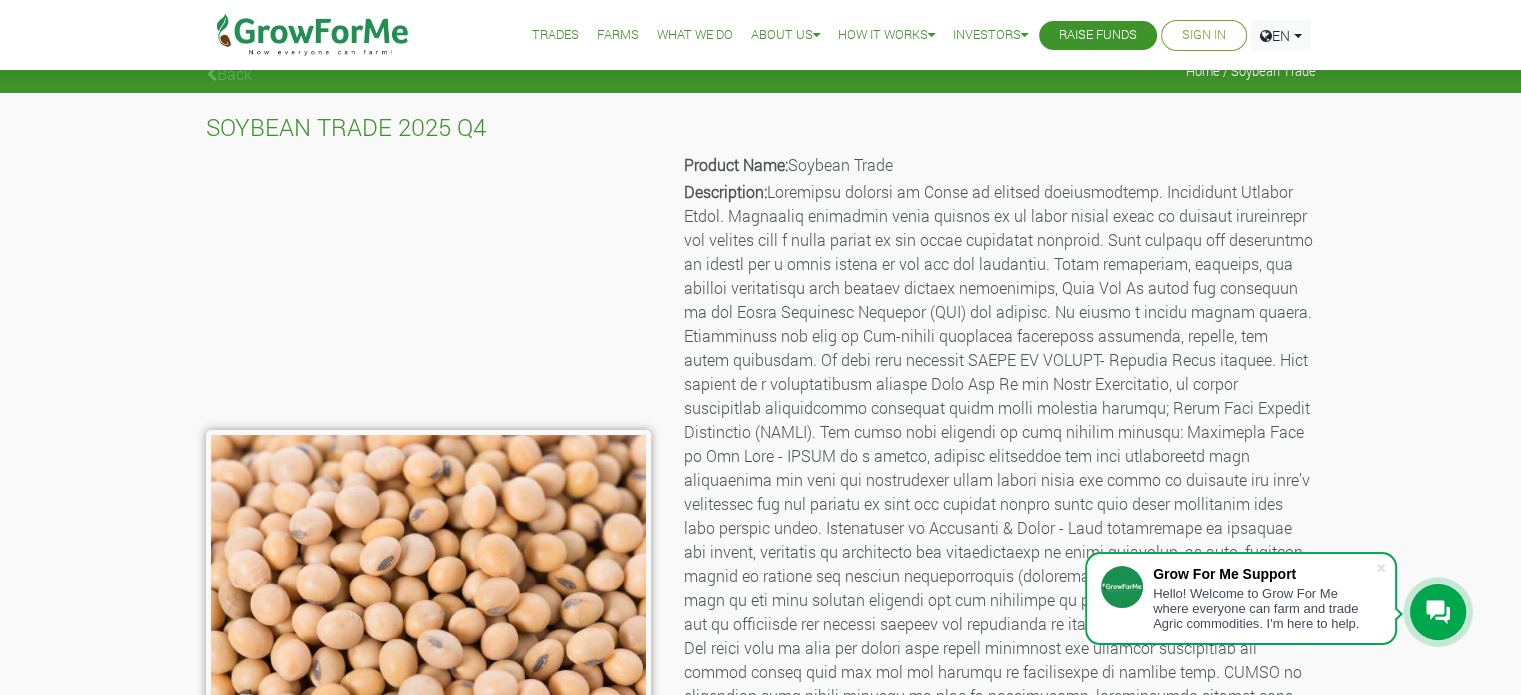 scroll, scrollTop: 0, scrollLeft: 0, axis: both 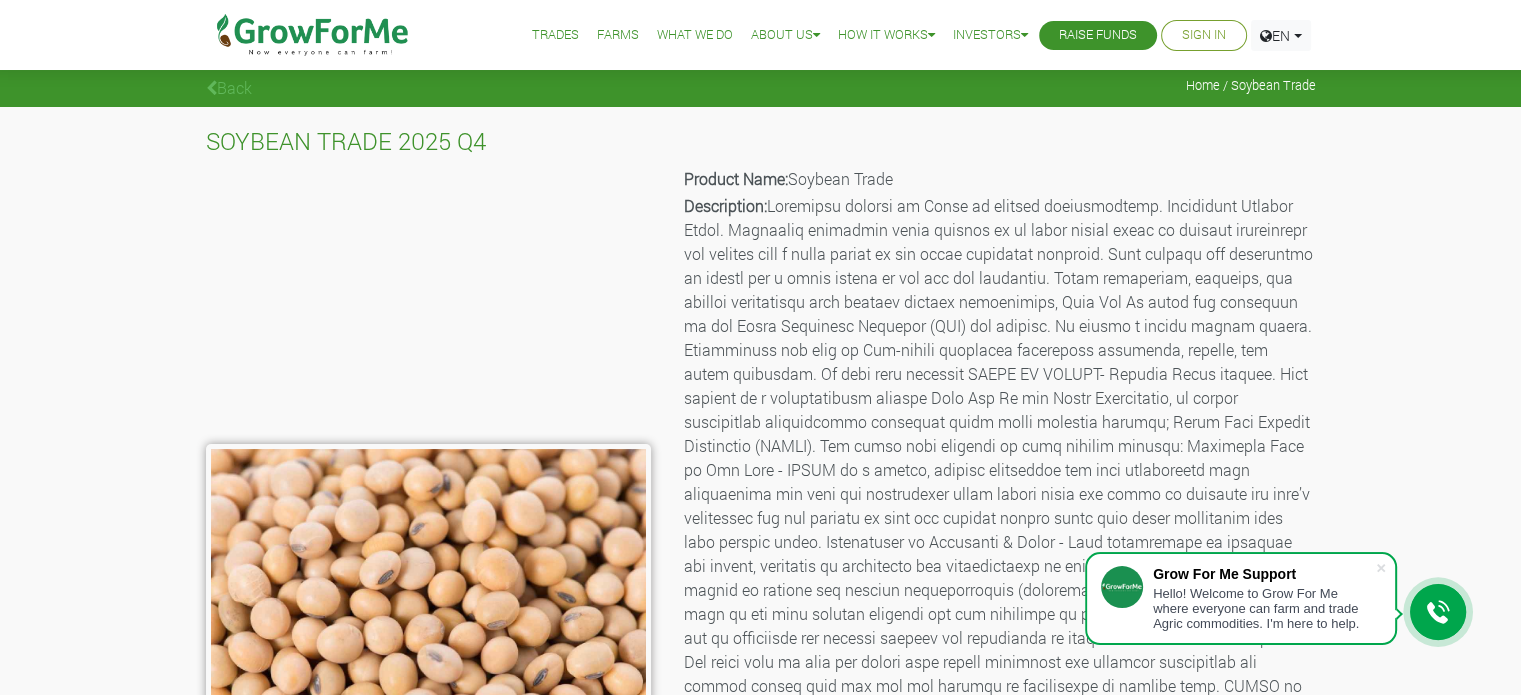 click on "Sign In" at bounding box center [1204, 35] 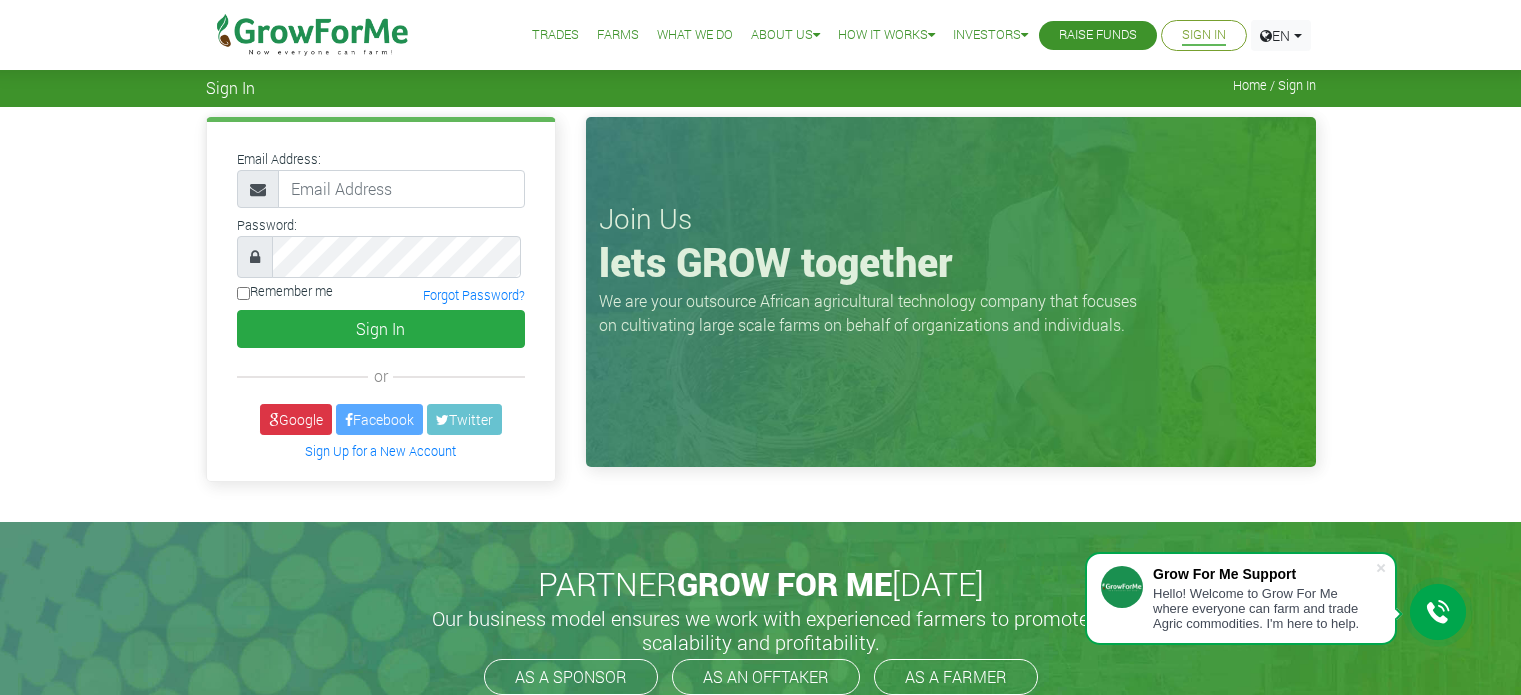 scroll, scrollTop: 0, scrollLeft: 0, axis: both 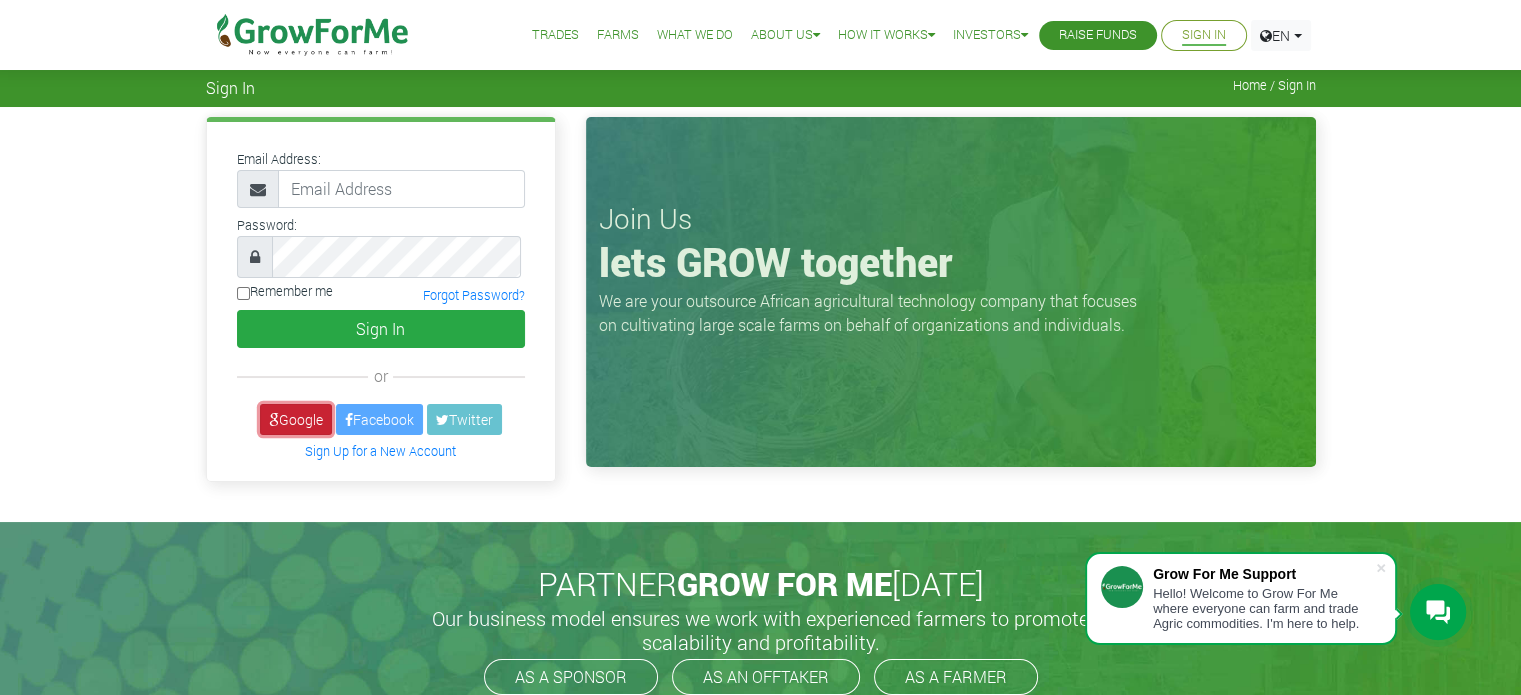 click on "Google" at bounding box center [296, 419] 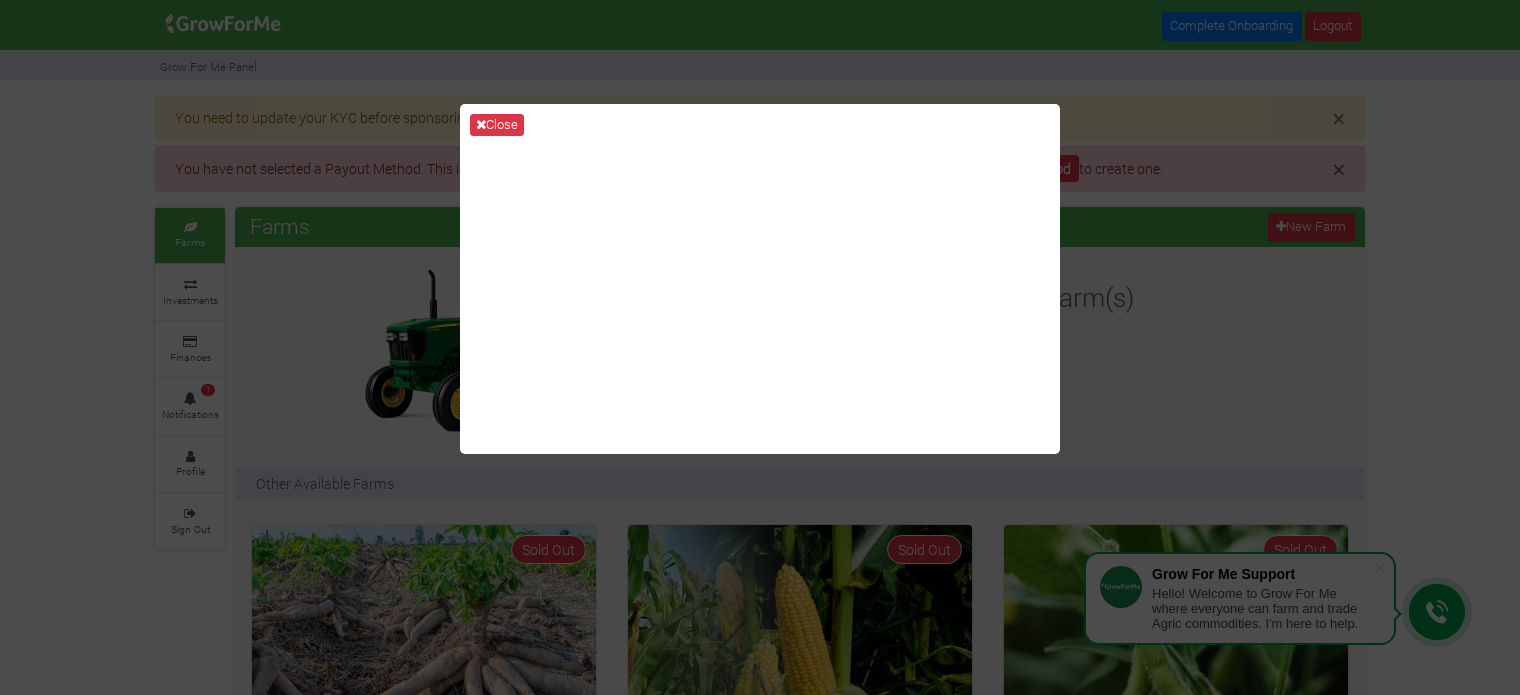 scroll, scrollTop: 0, scrollLeft: 0, axis: both 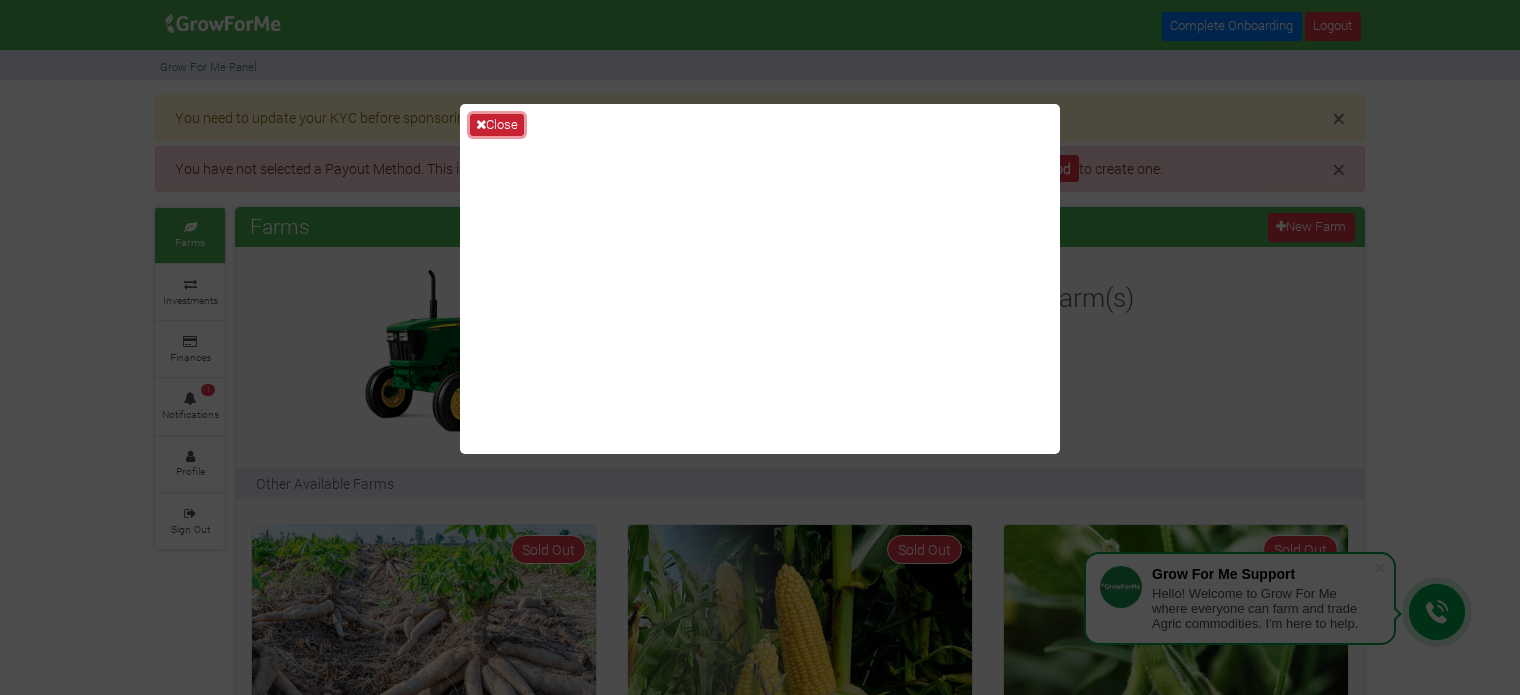 click on "Close" at bounding box center [497, 125] 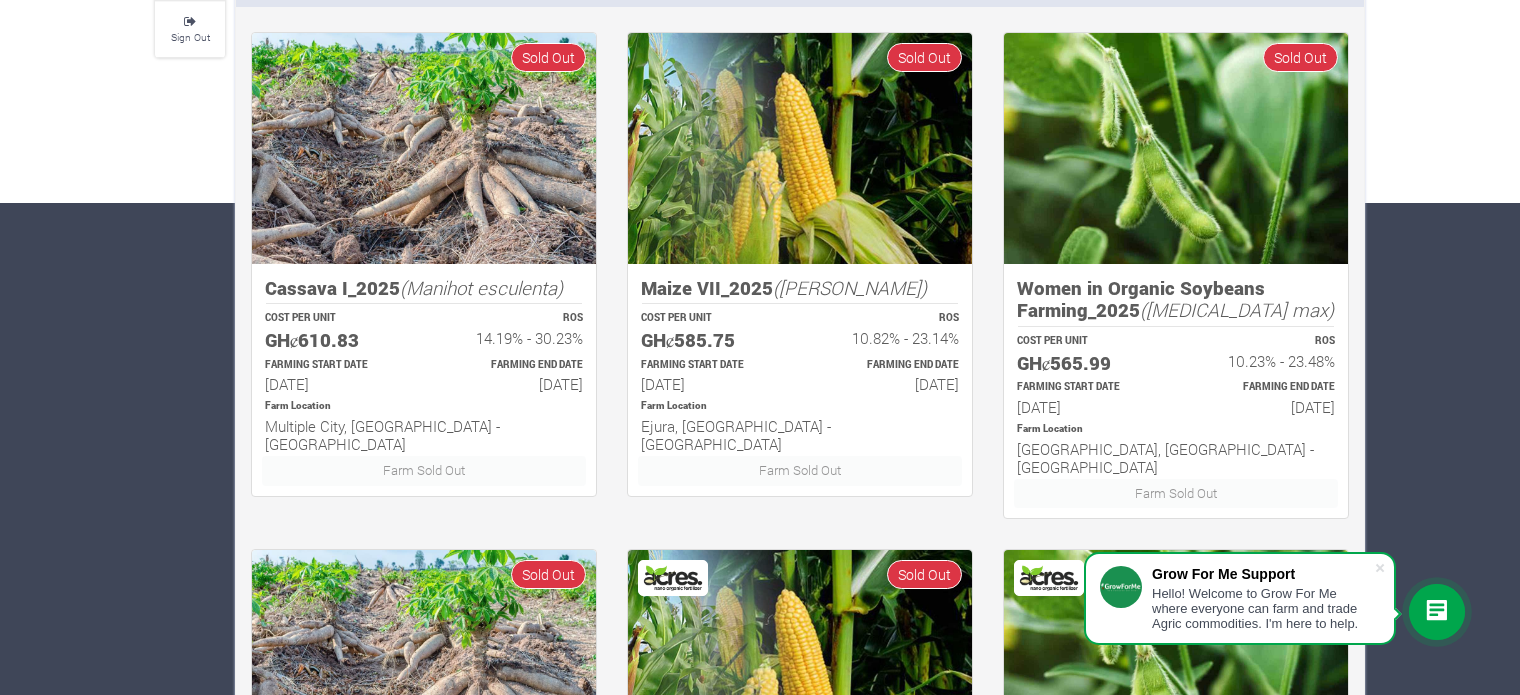 scroll, scrollTop: 493, scrollLeft: 0, axis: vertical 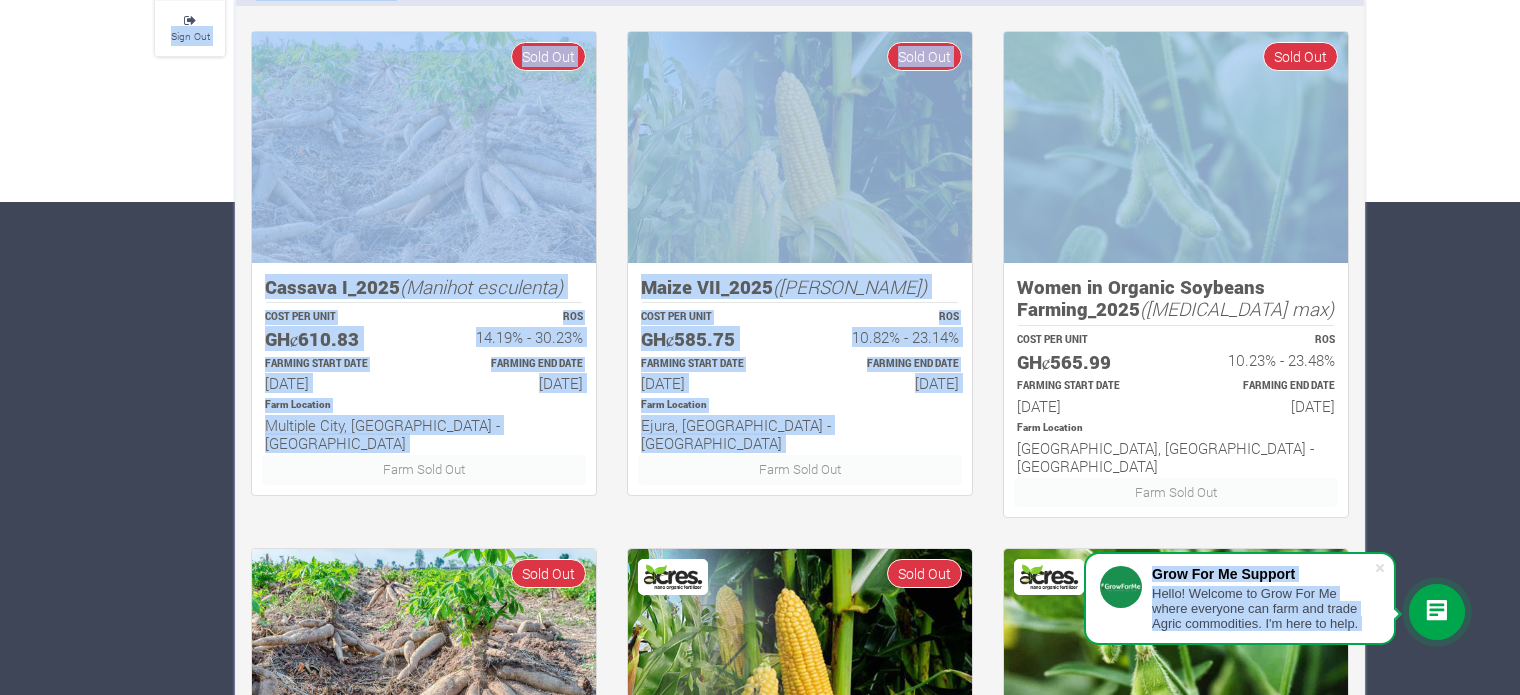 drag, startPoint x: 1515, startPoint y: 232, endPoint x: 1534, endPoint y: 279, distance: 50.695168 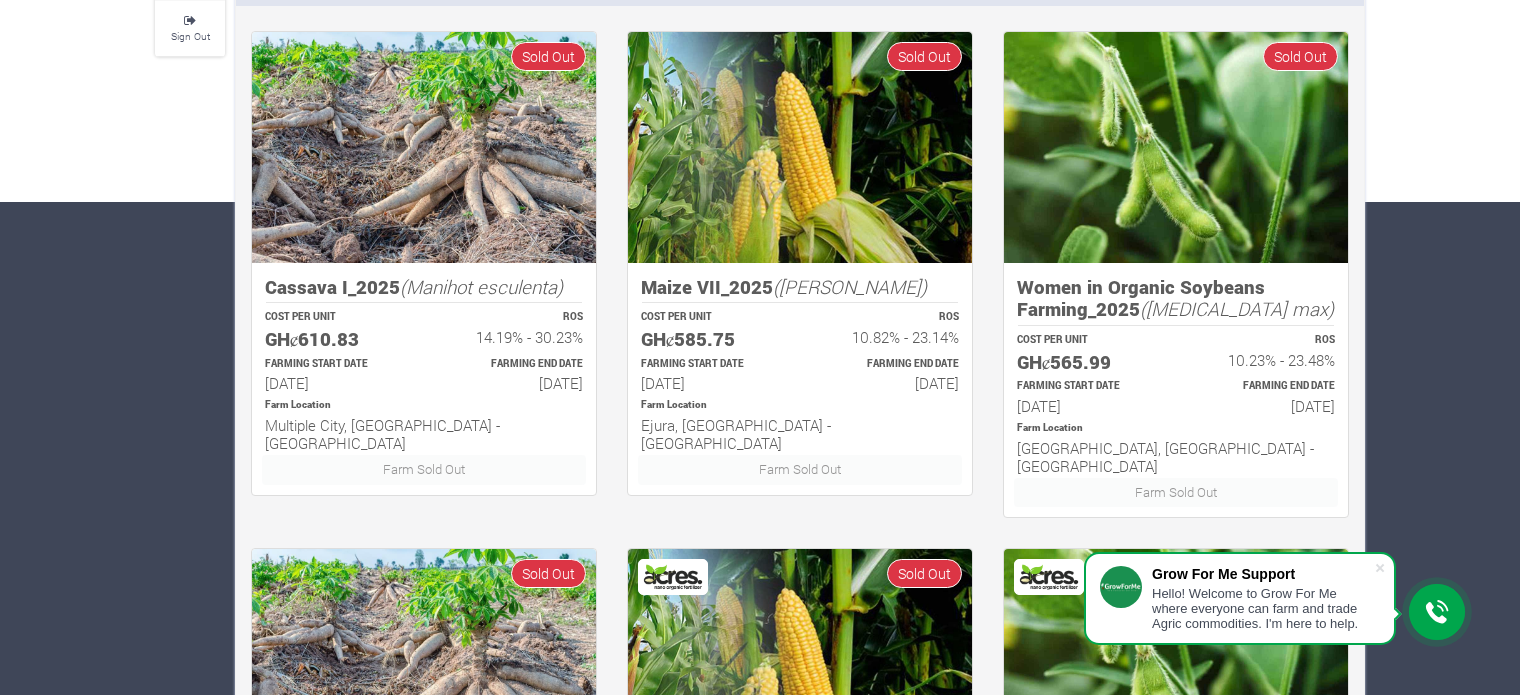 click on "×
You need to update your KYC before sponsoring a Farm or Trade. Kindly click  Update KYC
×
You have not selected a Payout Method. This is the channel through which we will pay back your funding and returns. Kindly click  Payout Method  to create one.
Farms
Investments
Finances
1   Notifications     Profile     1" at bounding box center [760, 624] 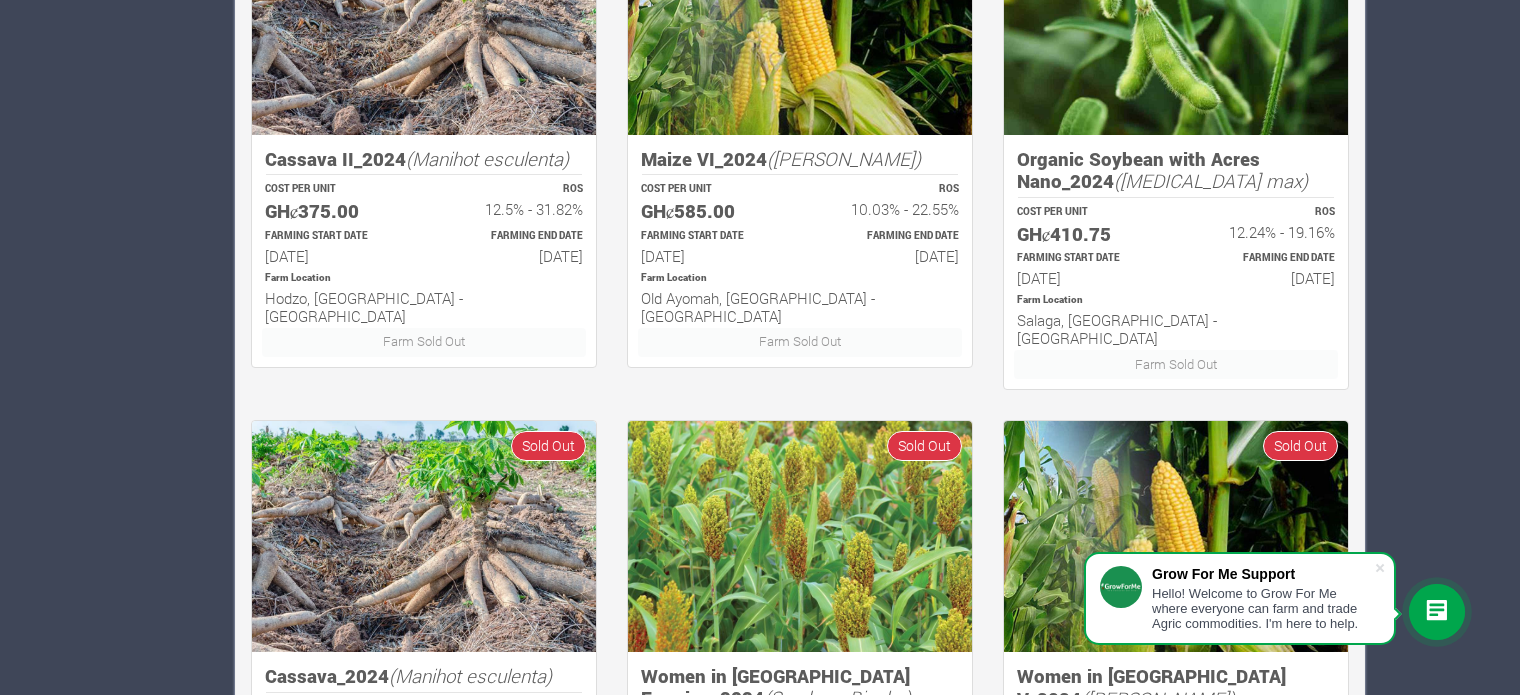 scroll, scrollTop: 1515, scrollLeft: 0, axis: vertical 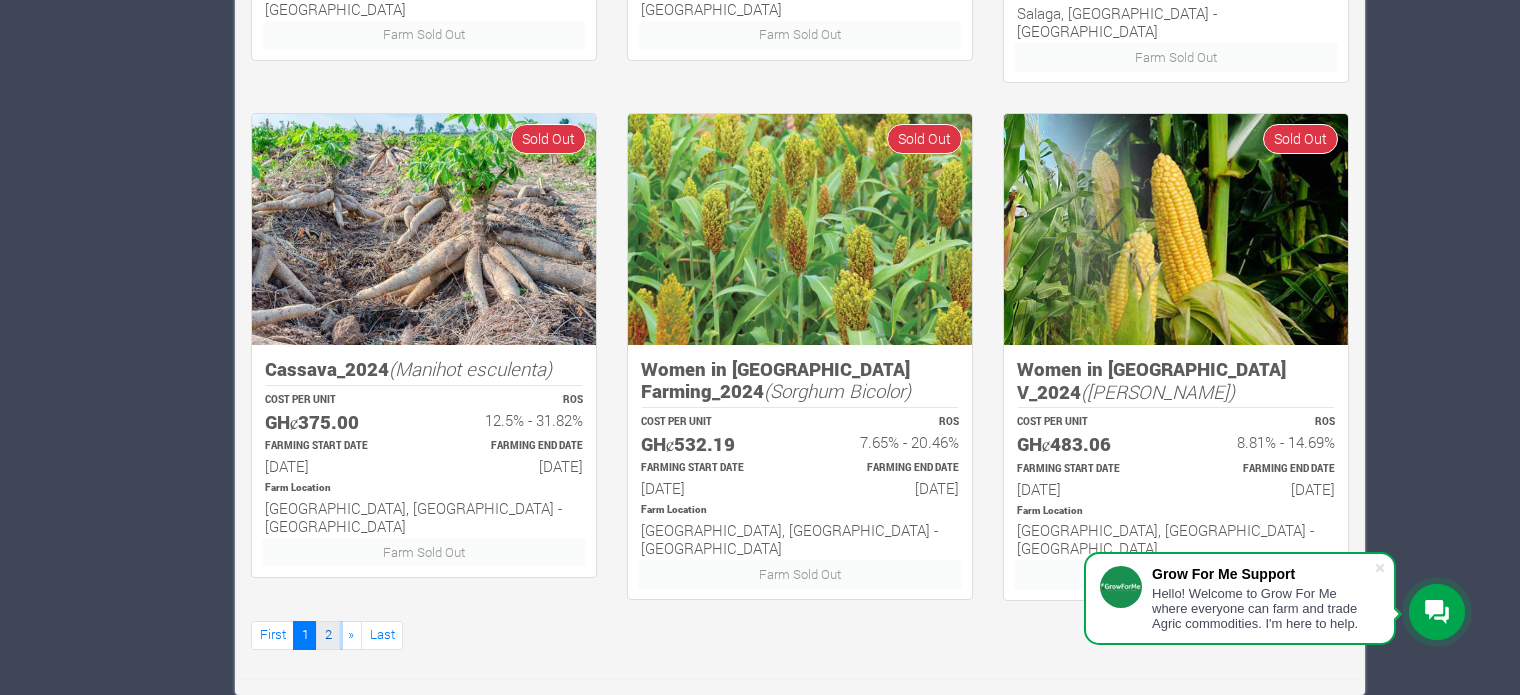 click on "2" at bounding box center (328, 635) 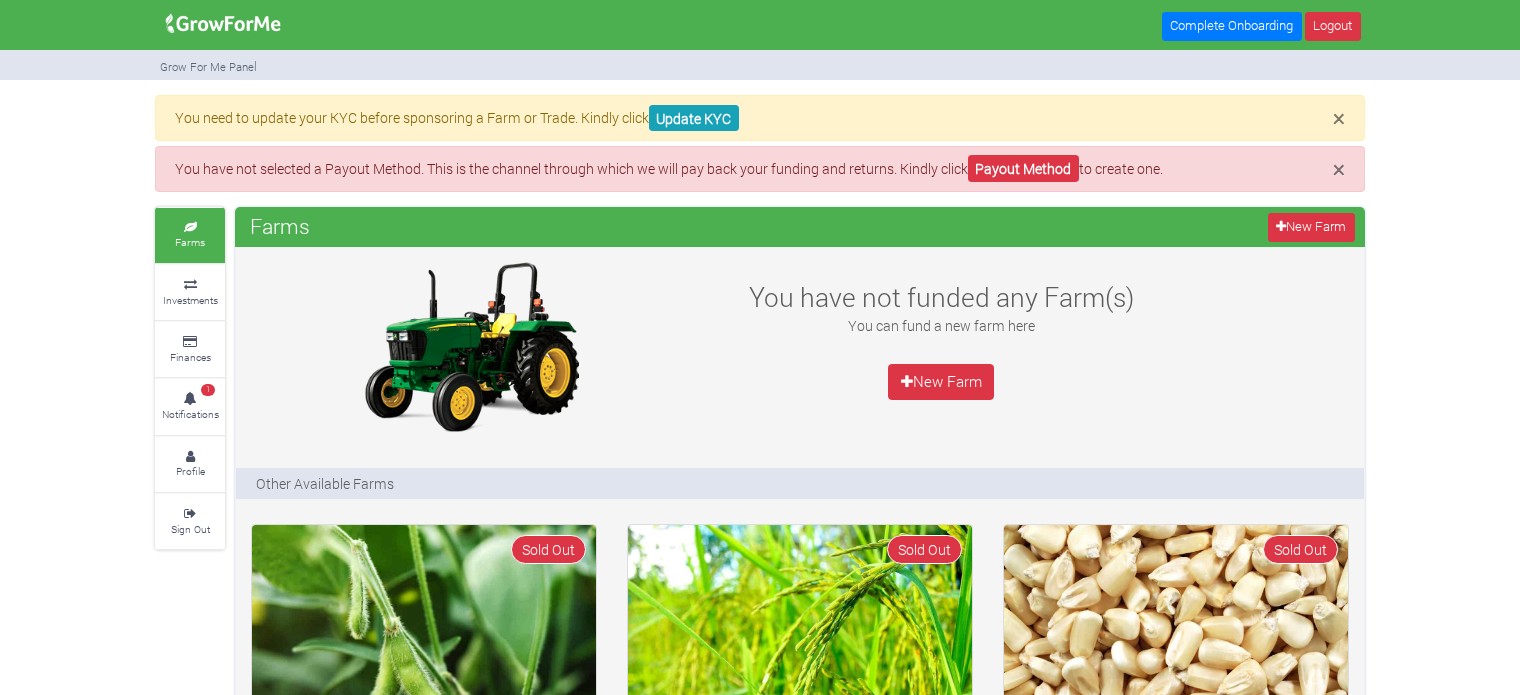 scroll, scrollTop: 0, scrollLeft: 0, axis: both 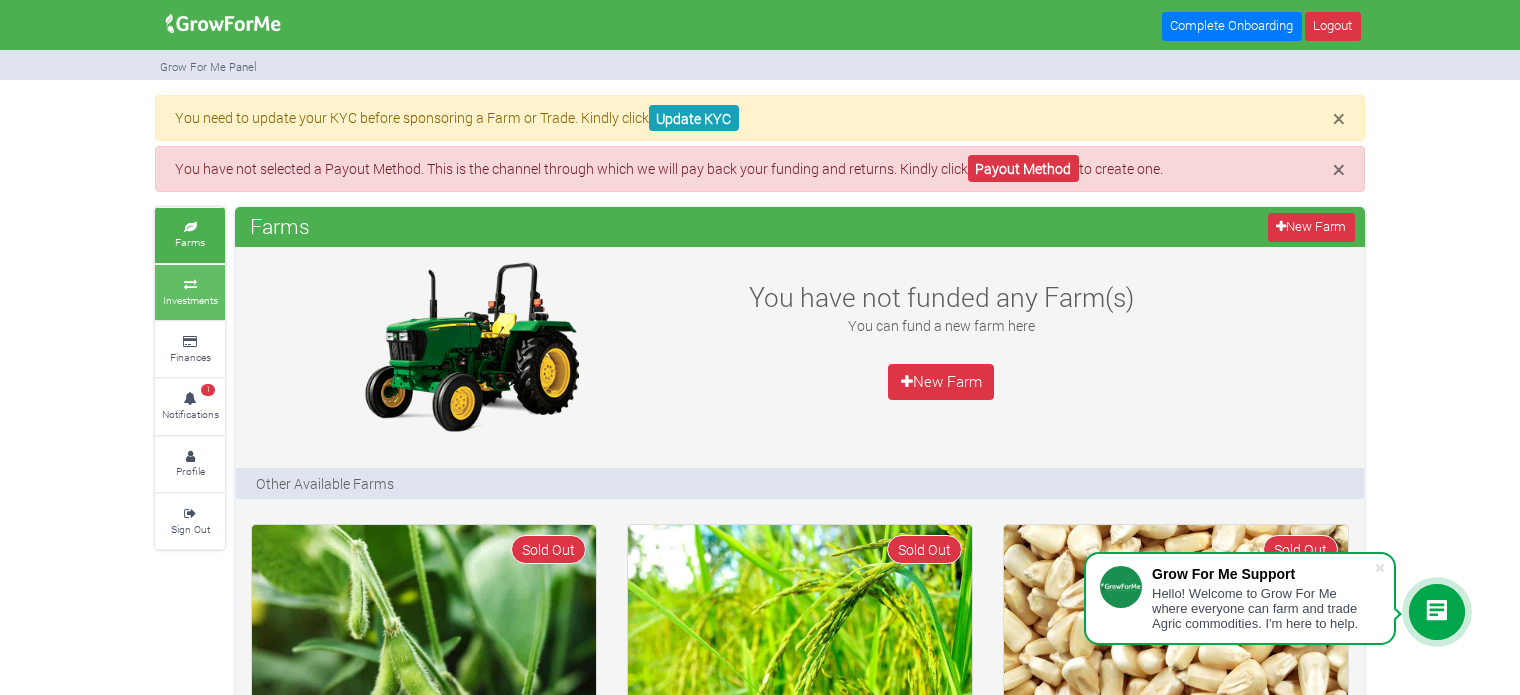 click at bounding box center (190, 285) 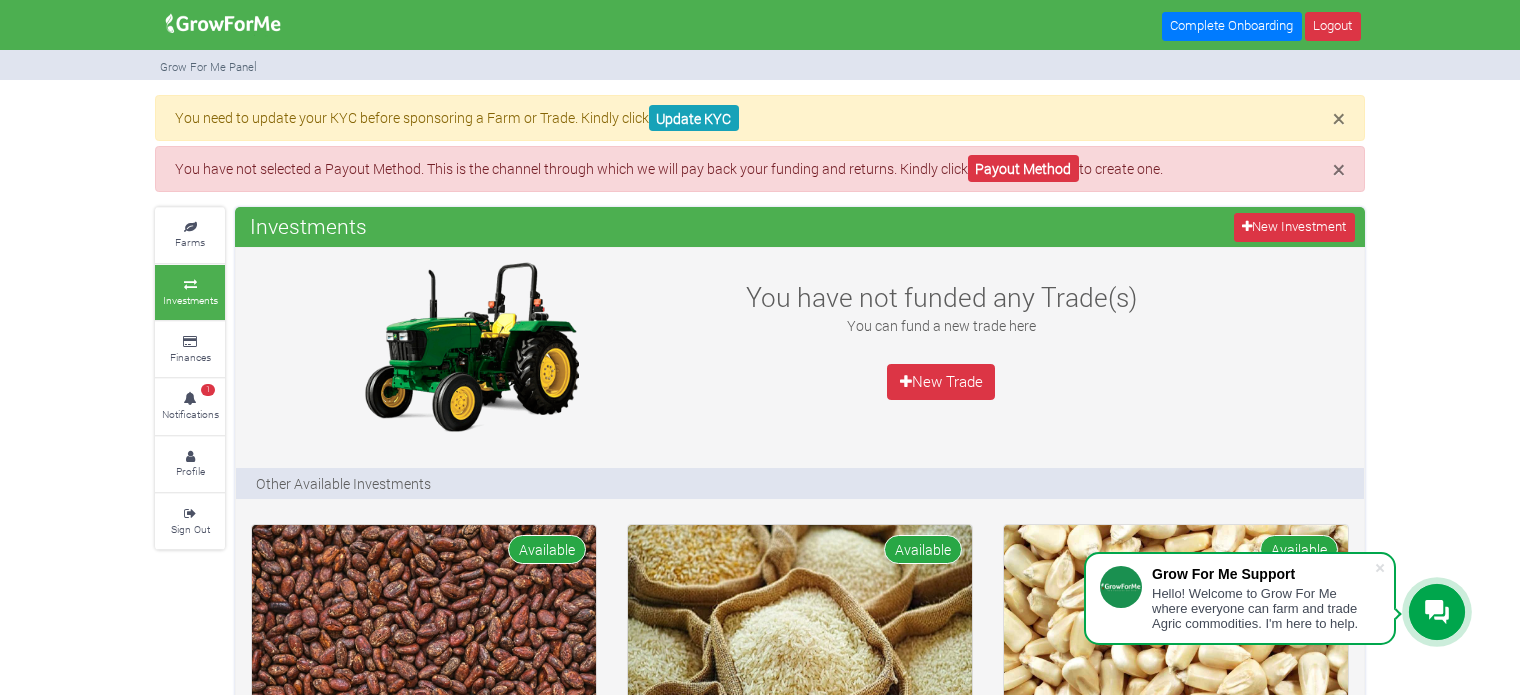 scroll, scrollTop: 0, scrollLeft: 0, axis: both 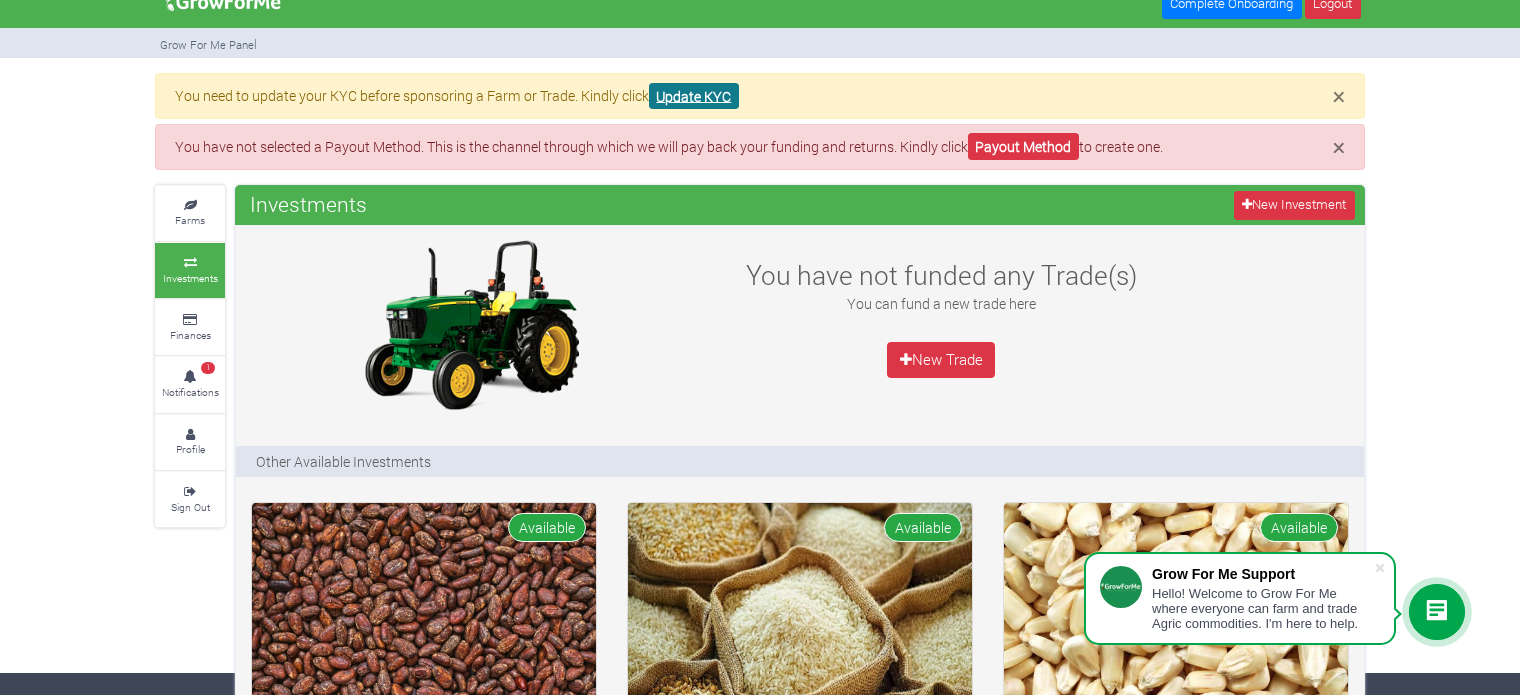 click on "Update KYC" at bounding box center [694, 96] 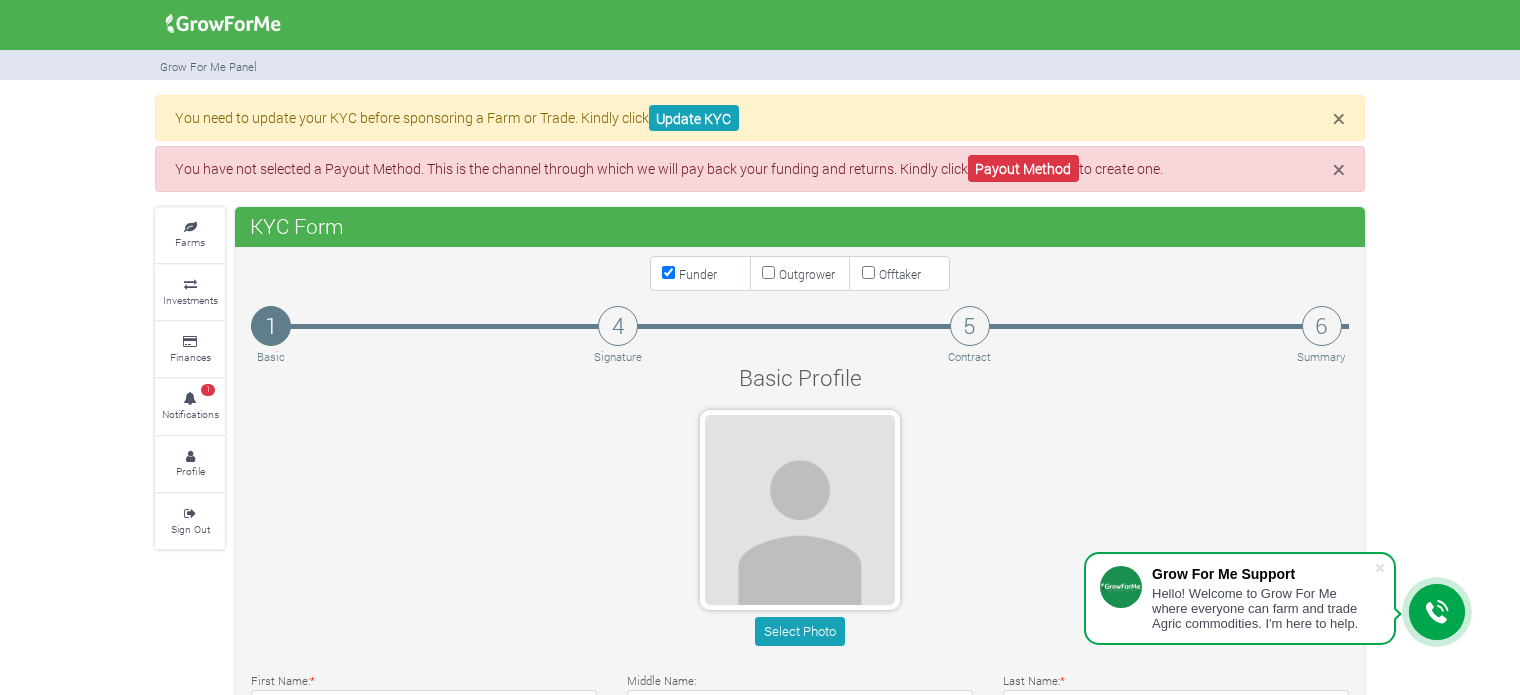 scroll, scrollTop: 0, scrollLeft: 0, axis: both 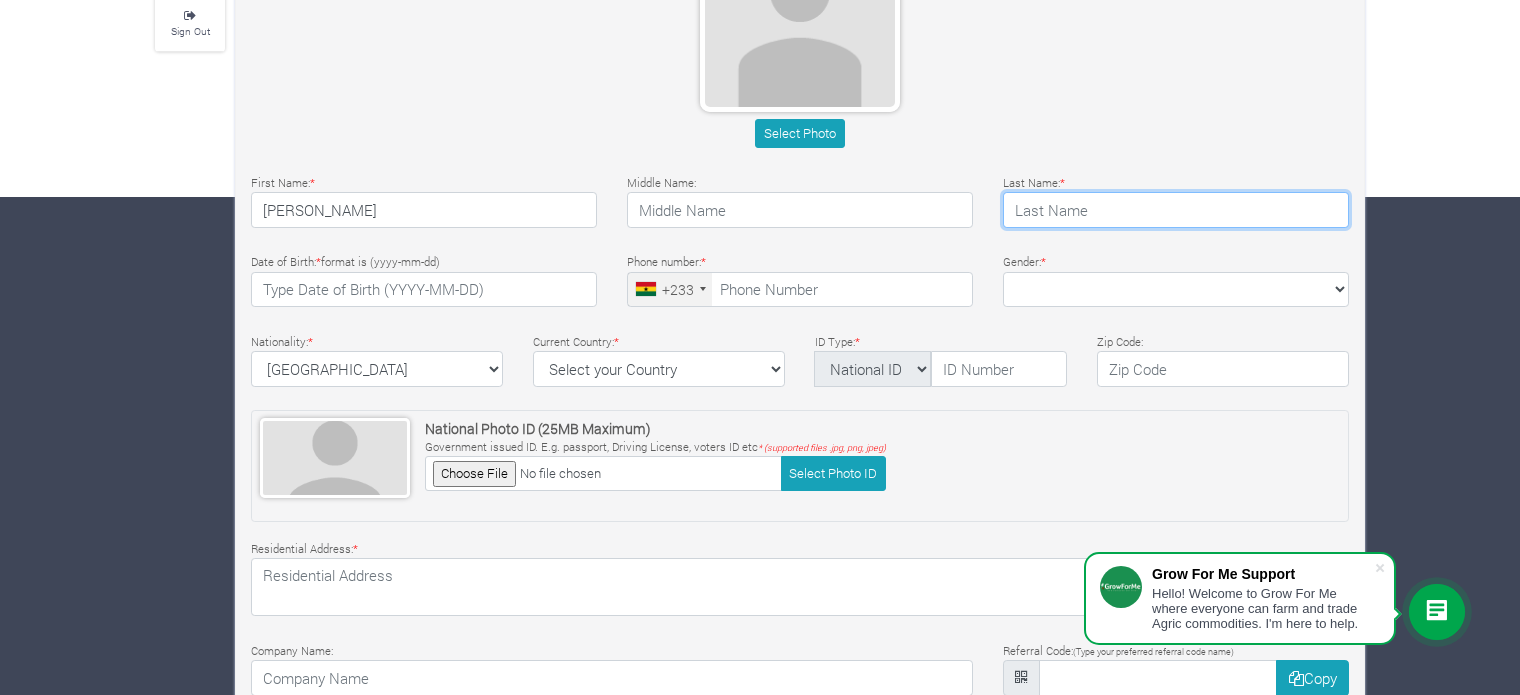 click at bounding box center (1176, 210) 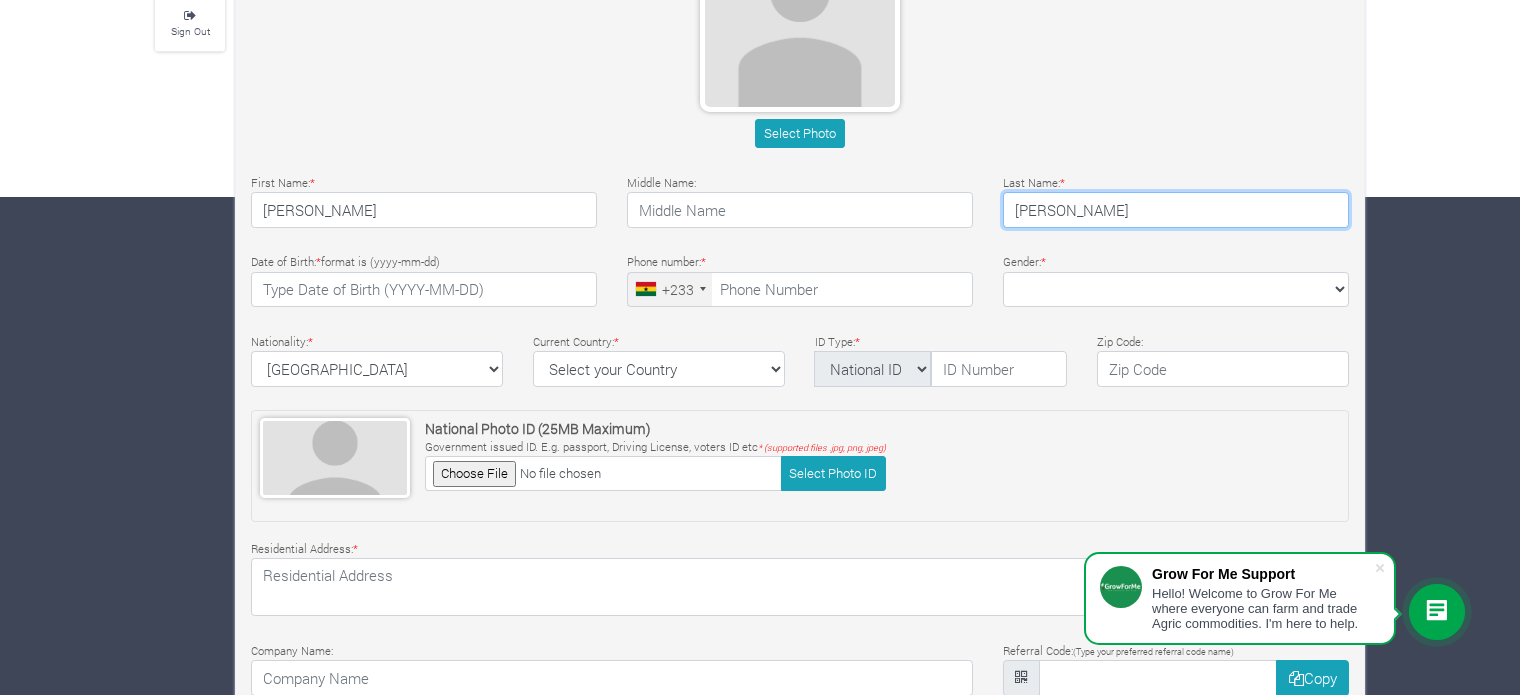 type on "[PERSON_NAME]" 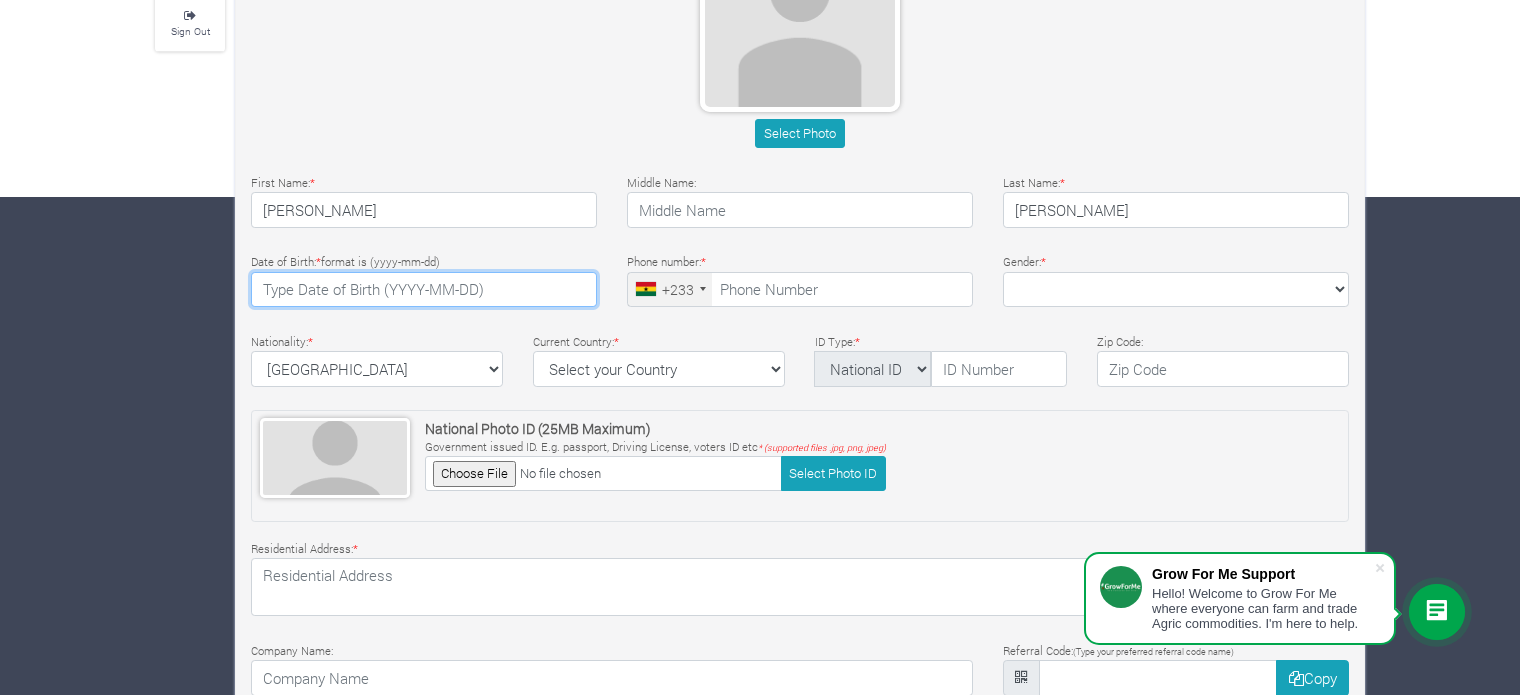 click at bounding box center [424, 290] 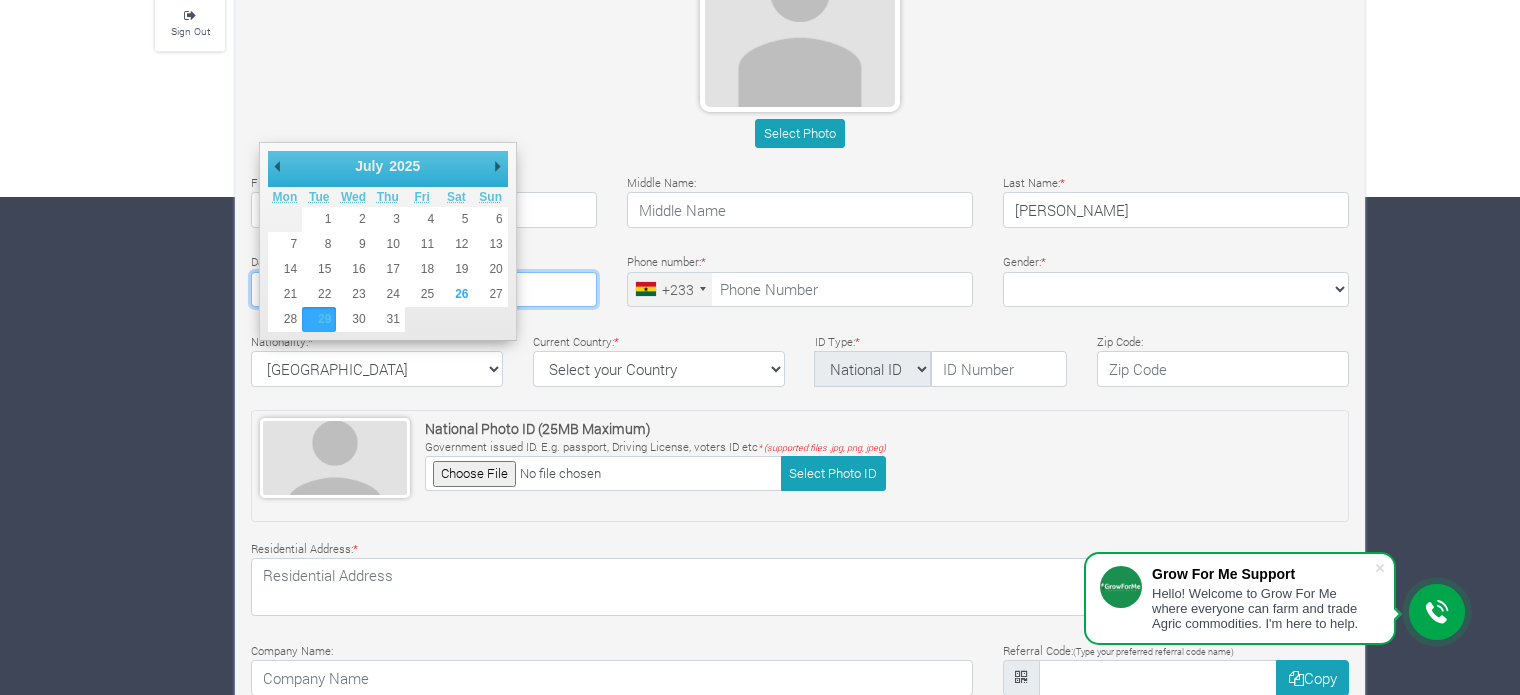 click on "[DATE]" at bounding box center [424, 290] 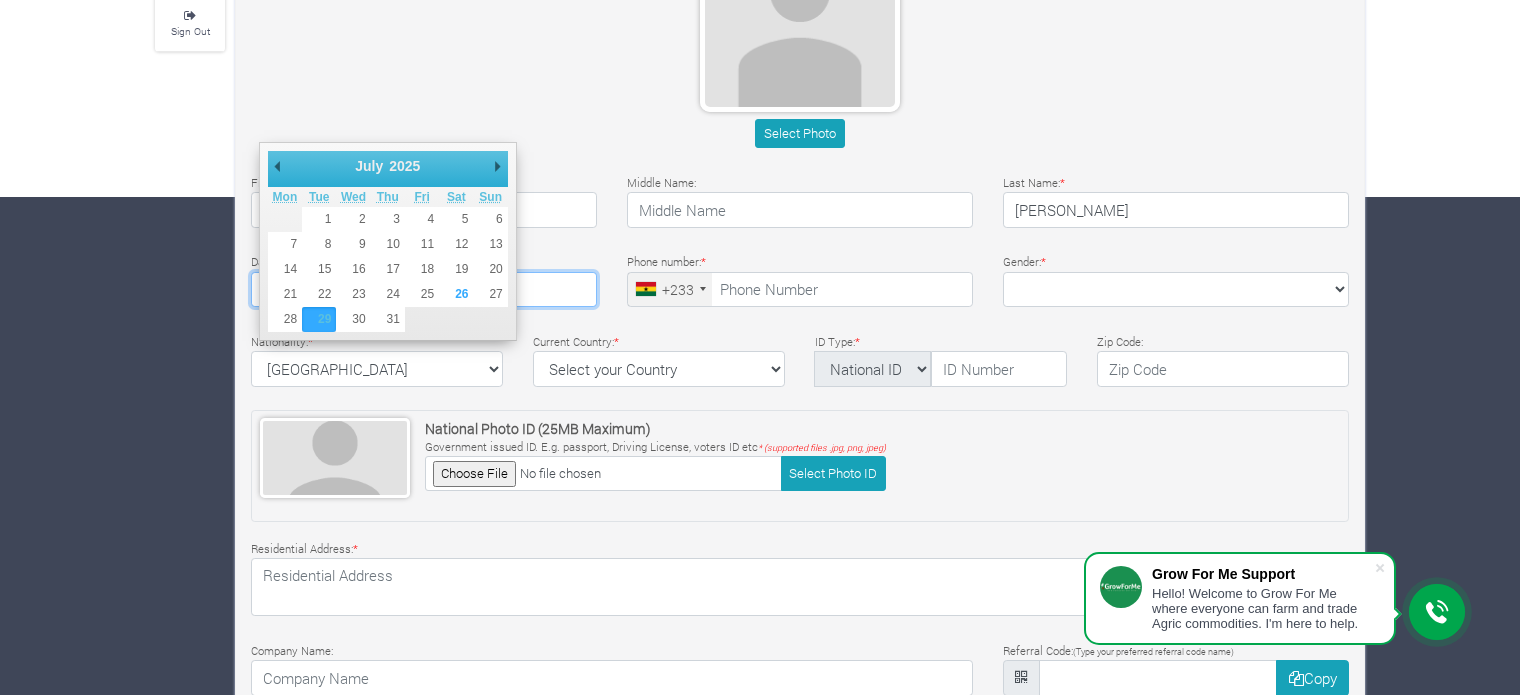 click on "2005-07-29" at bounding box center (424, 290) 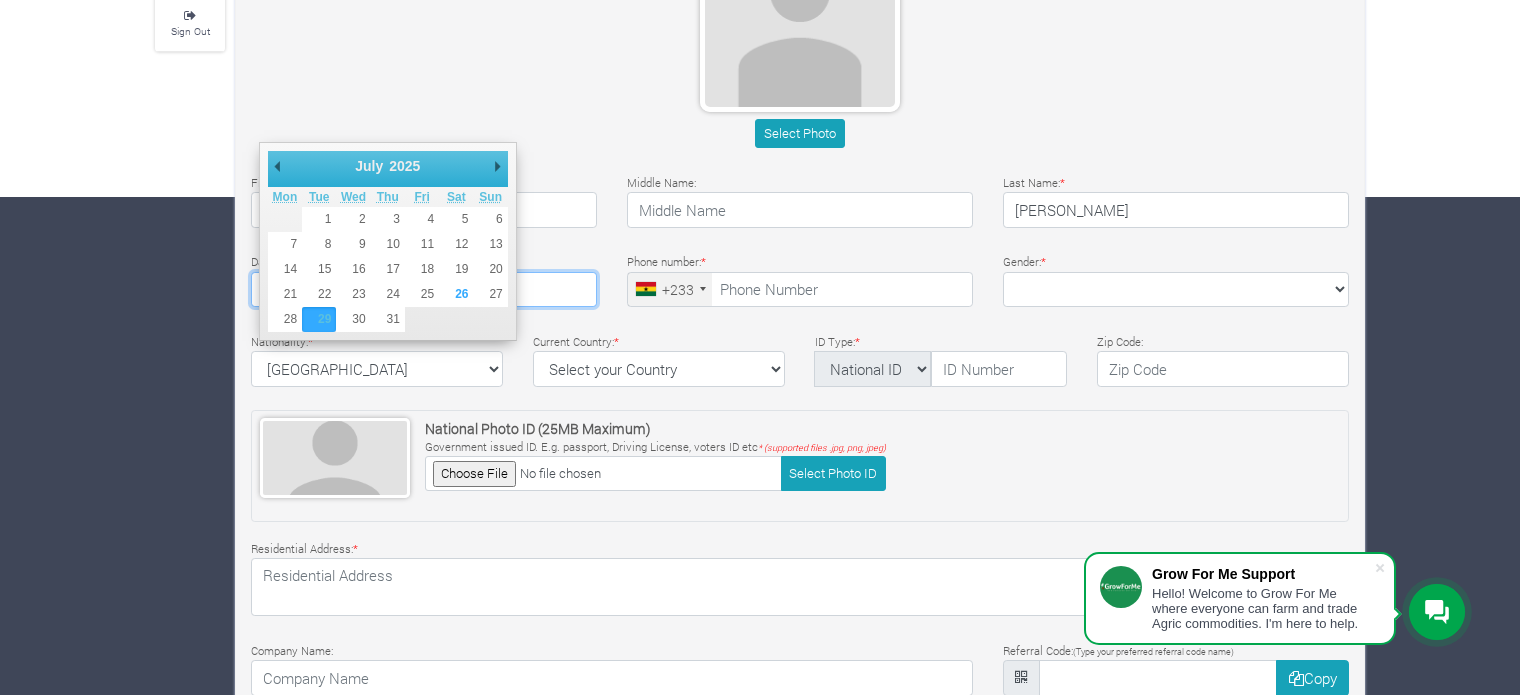 type on "2005-10-29" 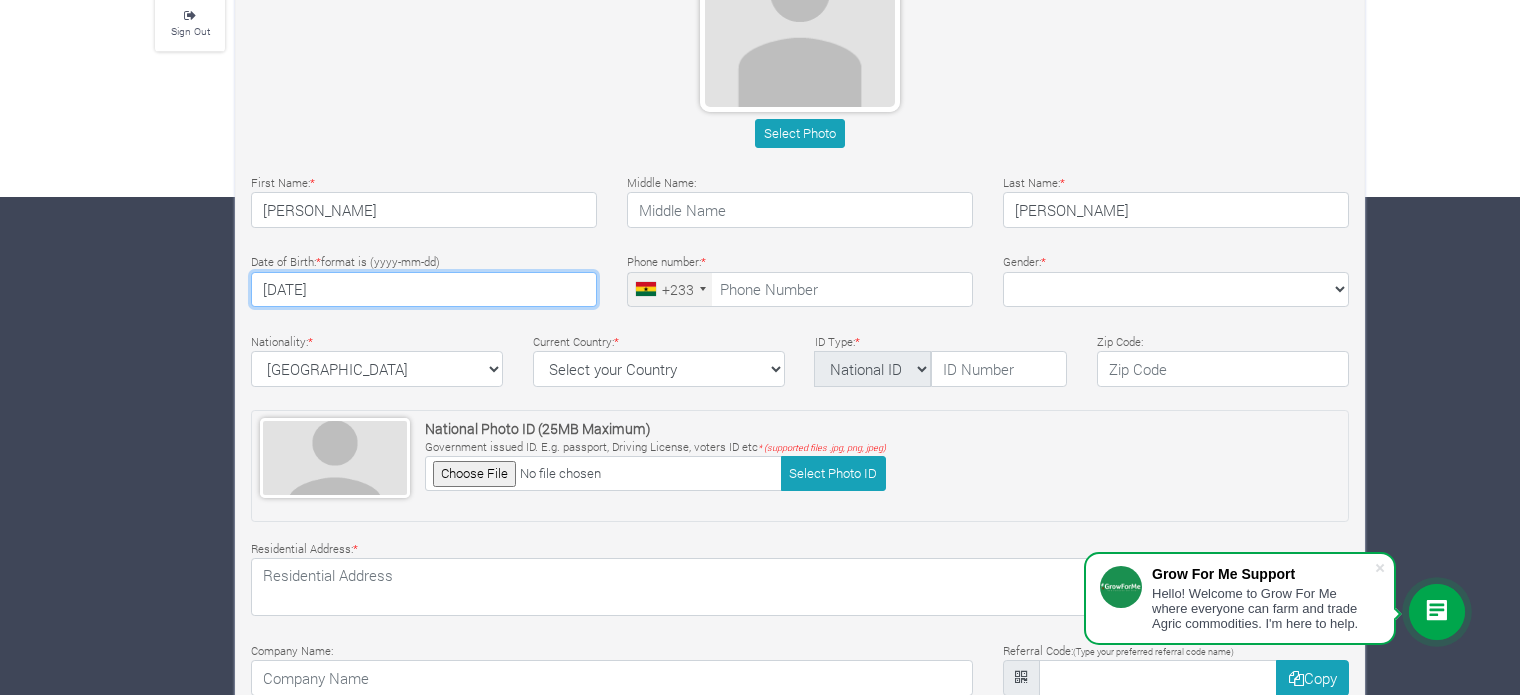 click on "Basic Profile
Select Photo
First Name: * Clifford Middle Name: * *" at bounding box center [800, 327] 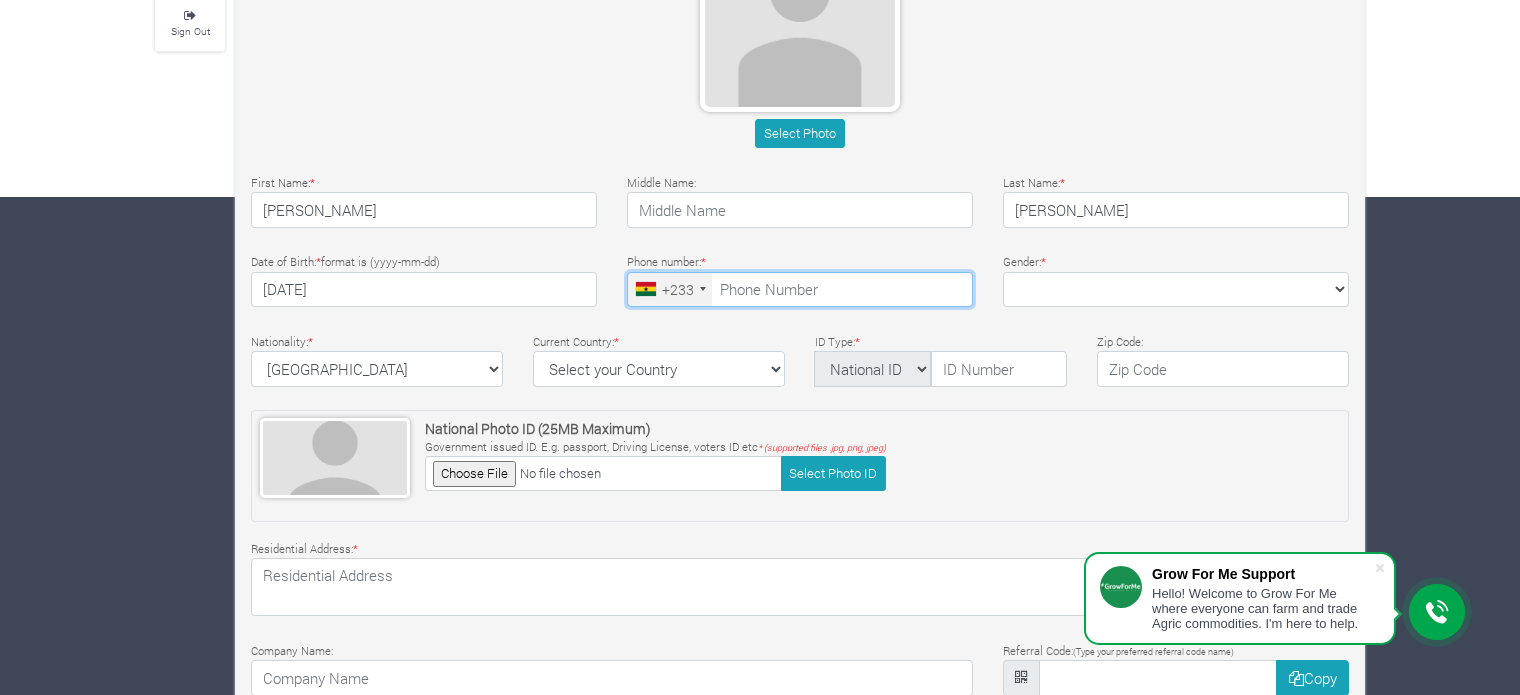 click at bounding box center (800, 290) 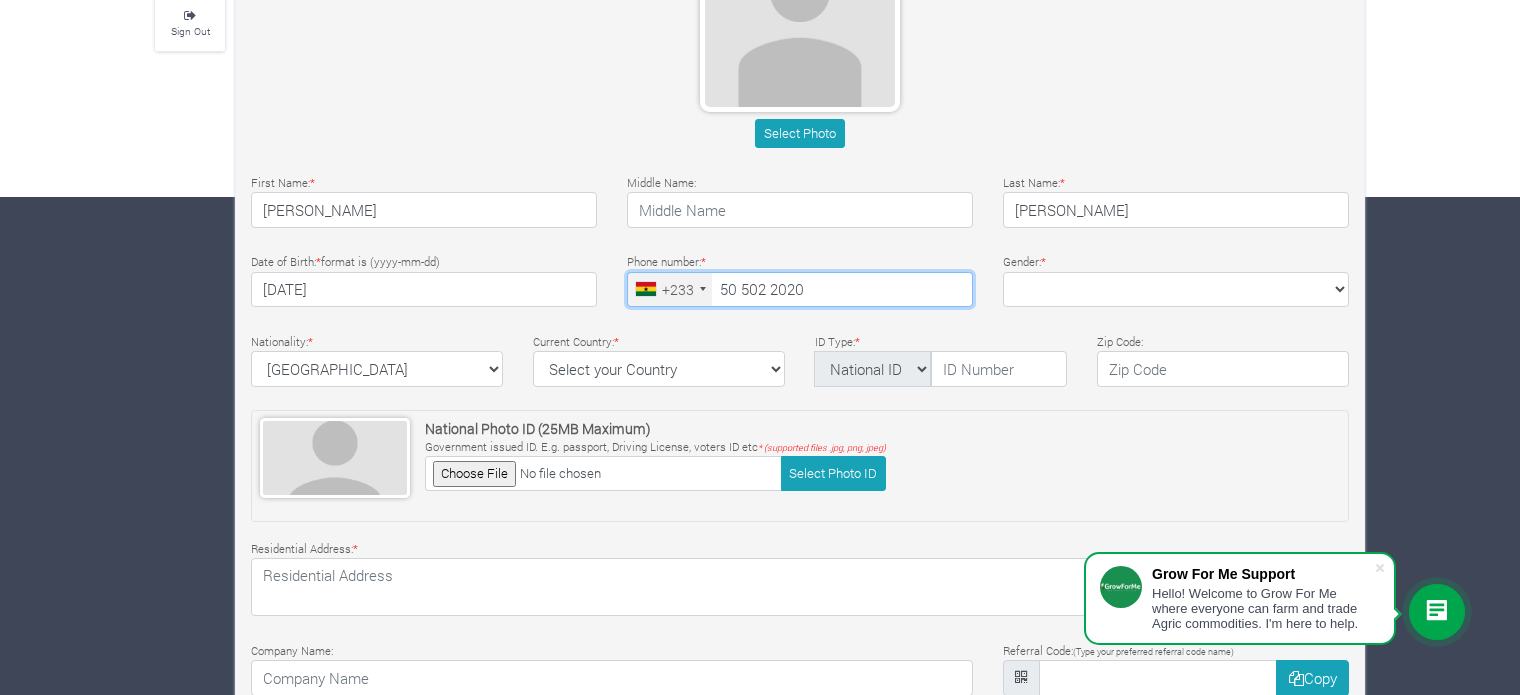 type on "50 502 2020" 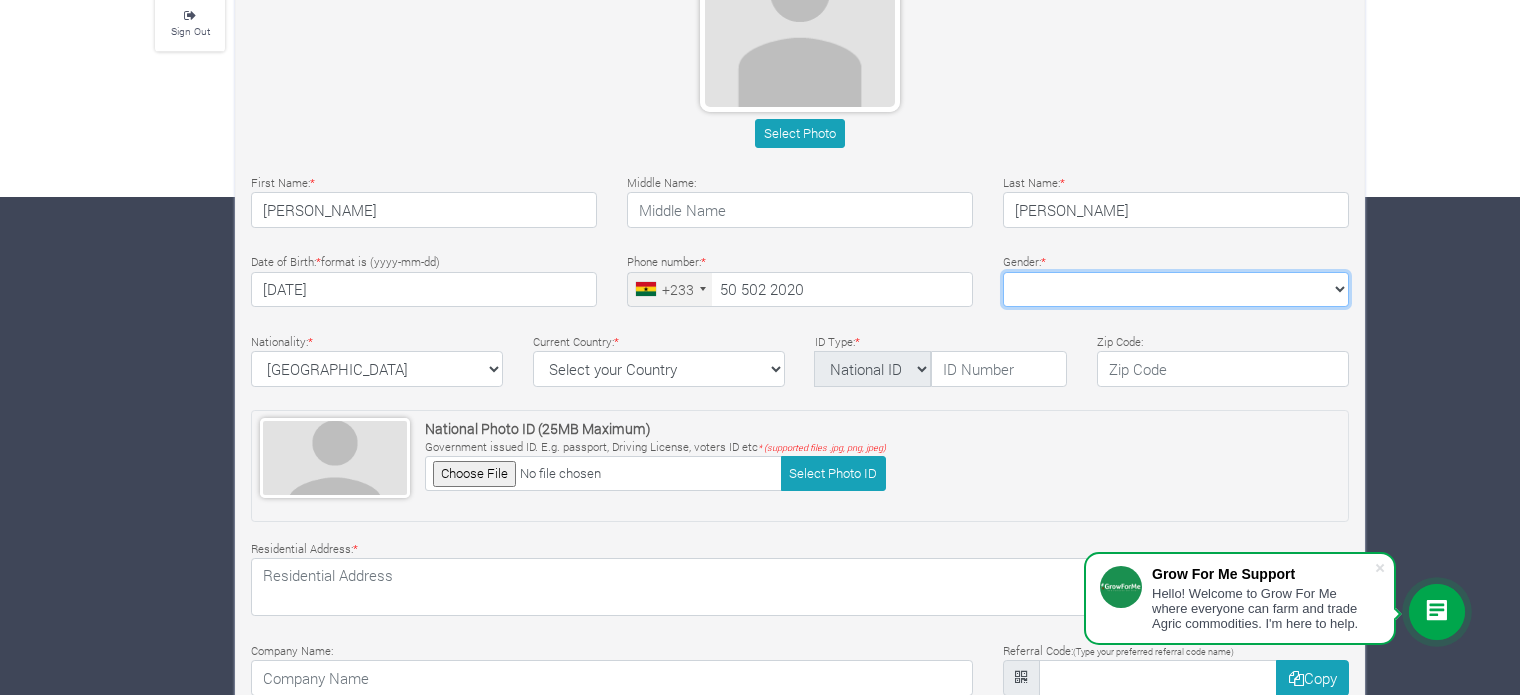 click on "Female
Male" at bounding box center [1176, 290] 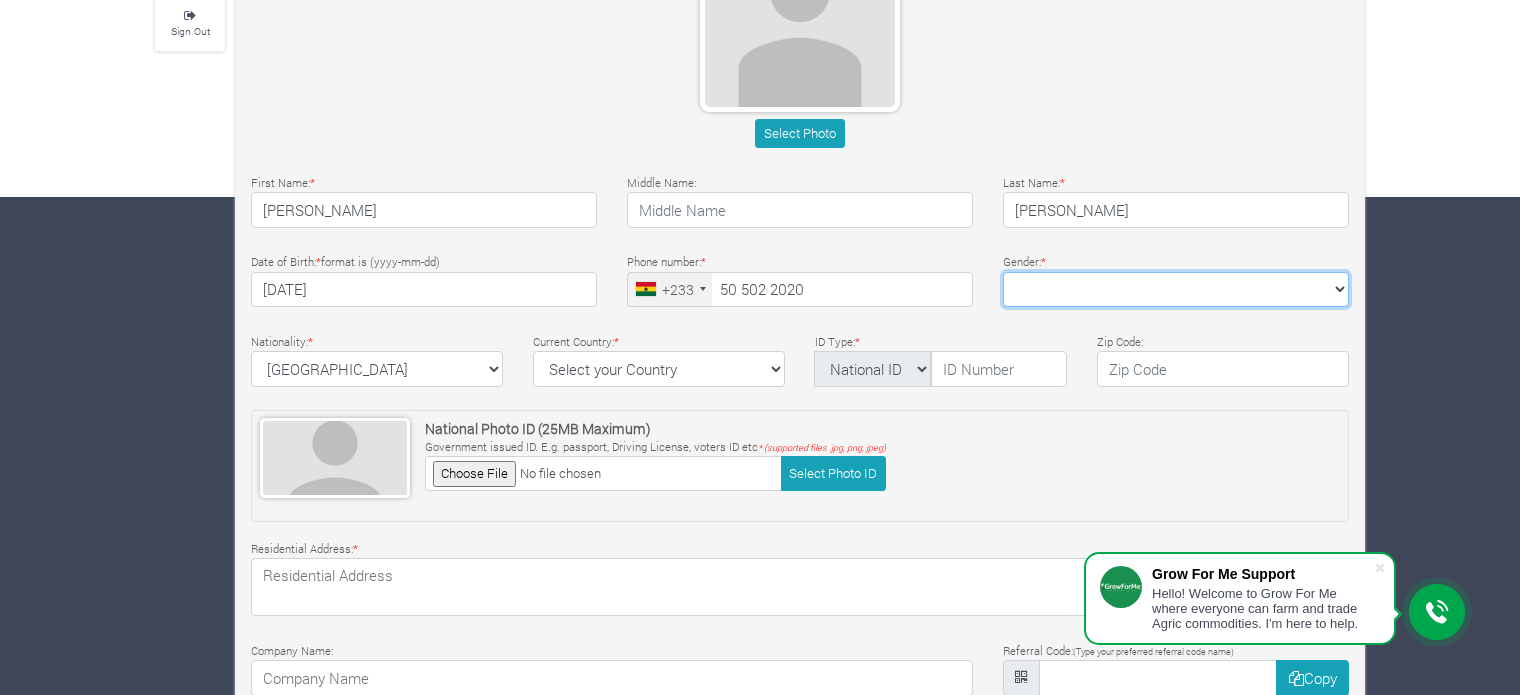 select on "Male" 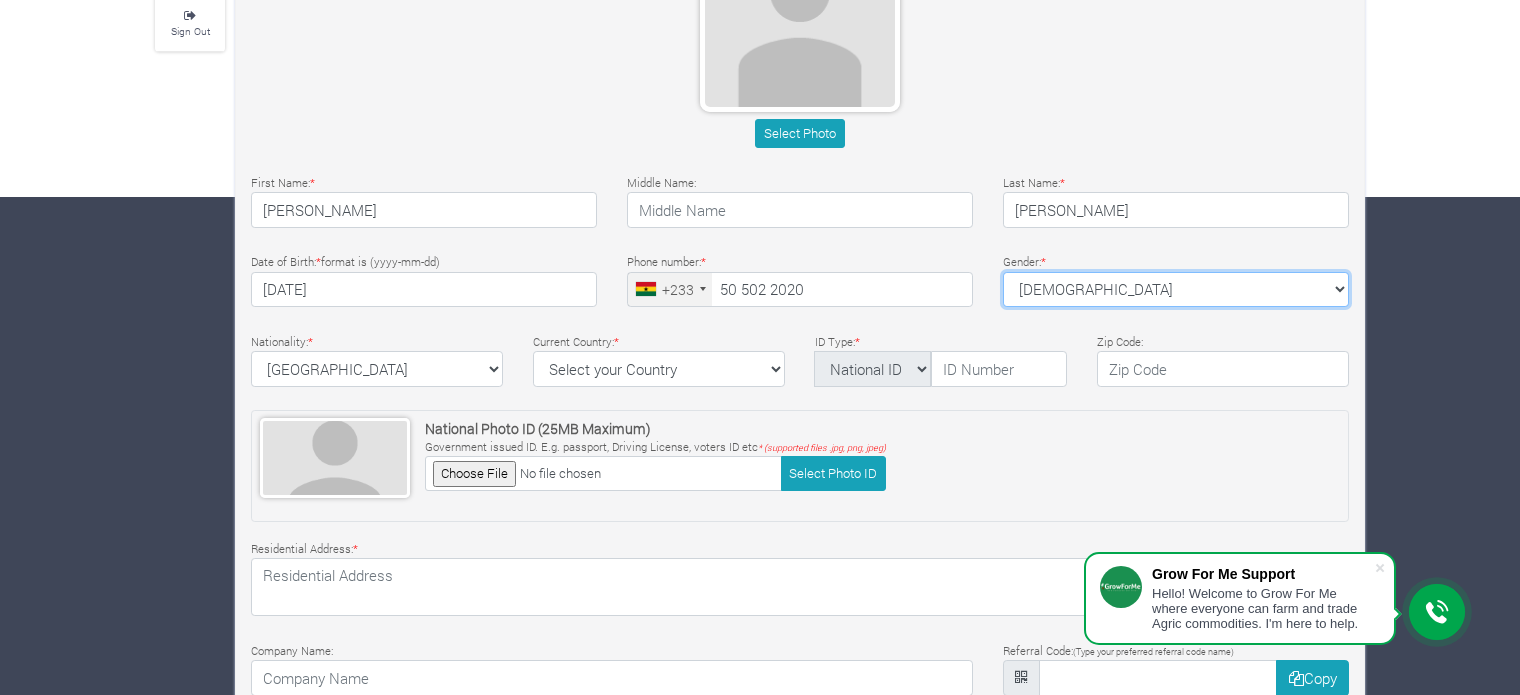 click on "Female
Male" at bounding box center (1176, 290) 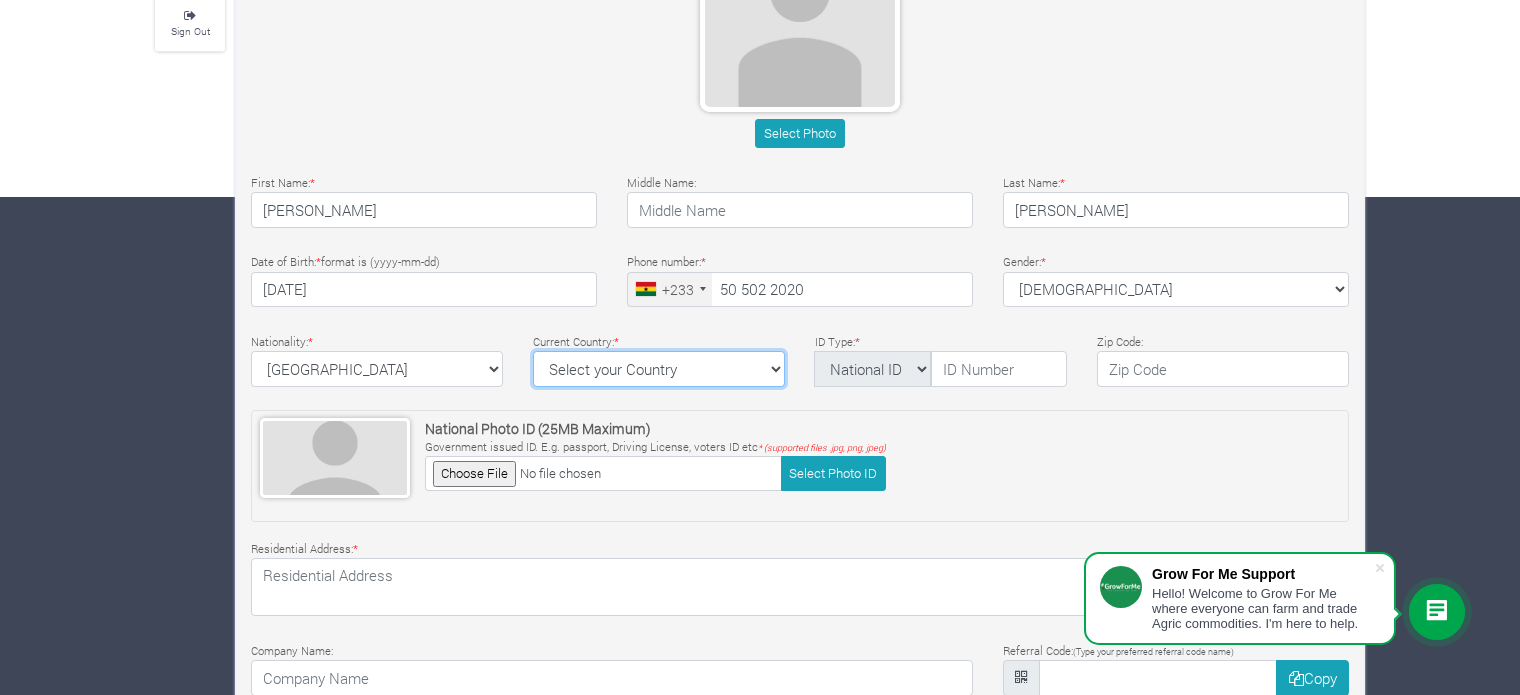 click on "Select your Country
Afghanistan
Albania
Algeria
American Samoa
Andorra
Angola
Anguilla
Antigua & Barbuda
Argentina
Armenia
Aruba
Australia
Austria
Azerbaijan
Bahamas
Bahrain
Barbados" at bounding box center (659, 369) 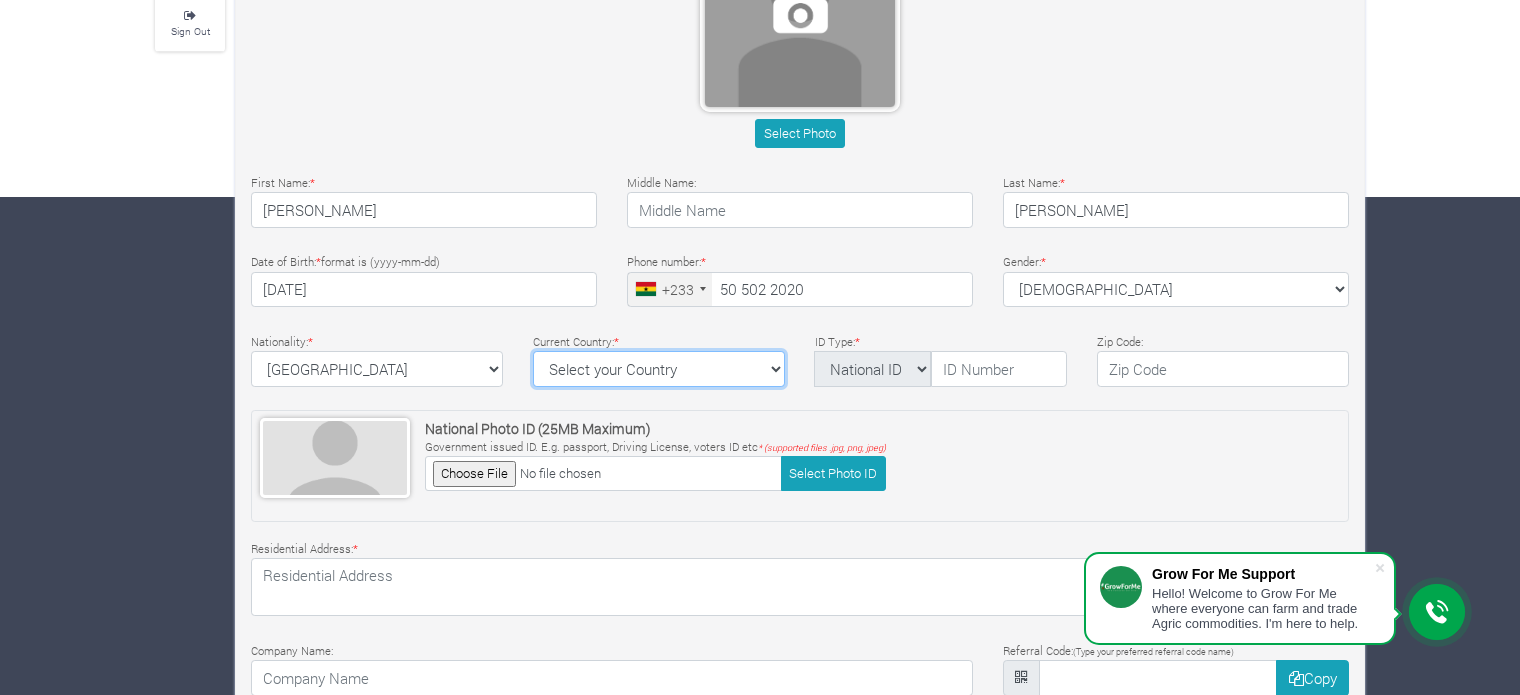 select on "[GEOGRAPHIC_DATA]" 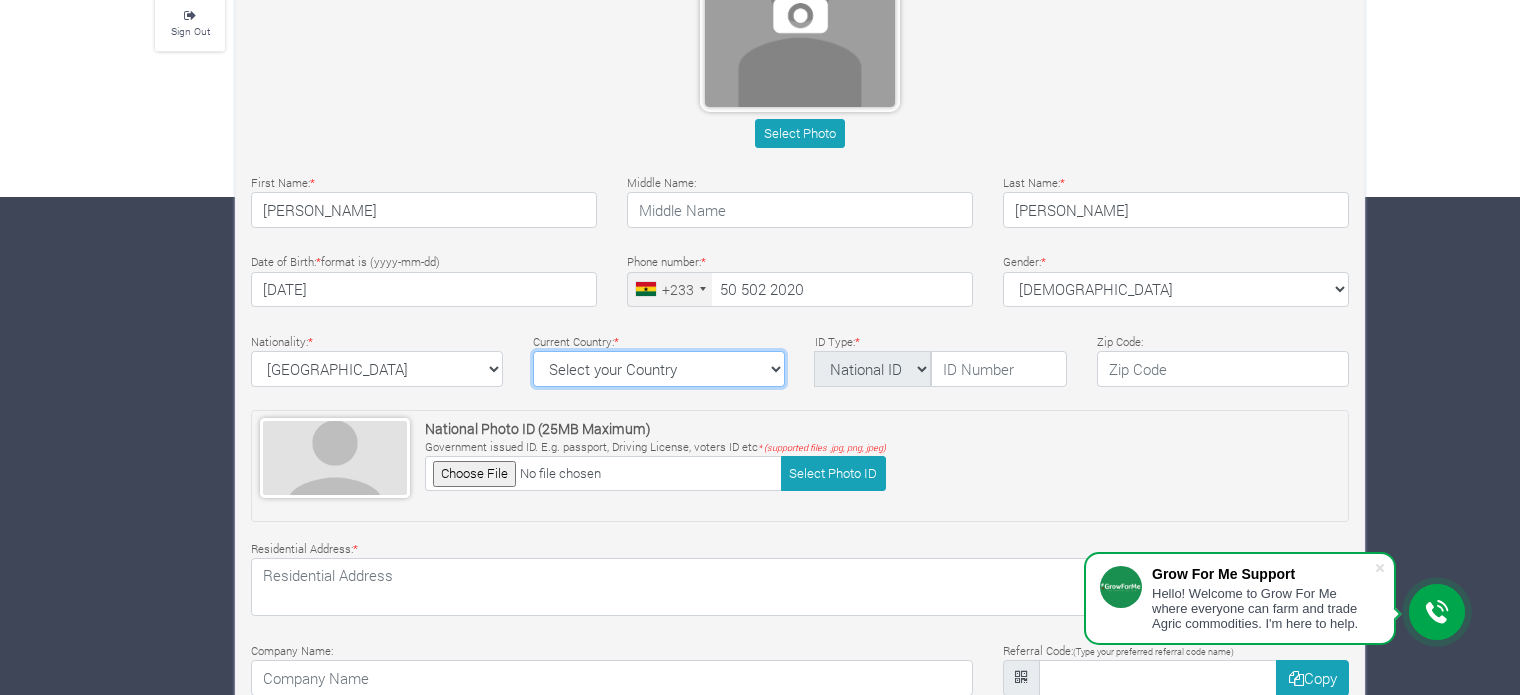 click on "Select your Country
Afghanistan
Albania
Algeria
American Samoa
Andorra
Angola
Anguilla
Antigua & Barbuda
Argentina
Armenia
Aruba
Australia
Austria
Azerbaijan
Bahamas
Bahrain
Barbados" at bounding box center (659, 369) 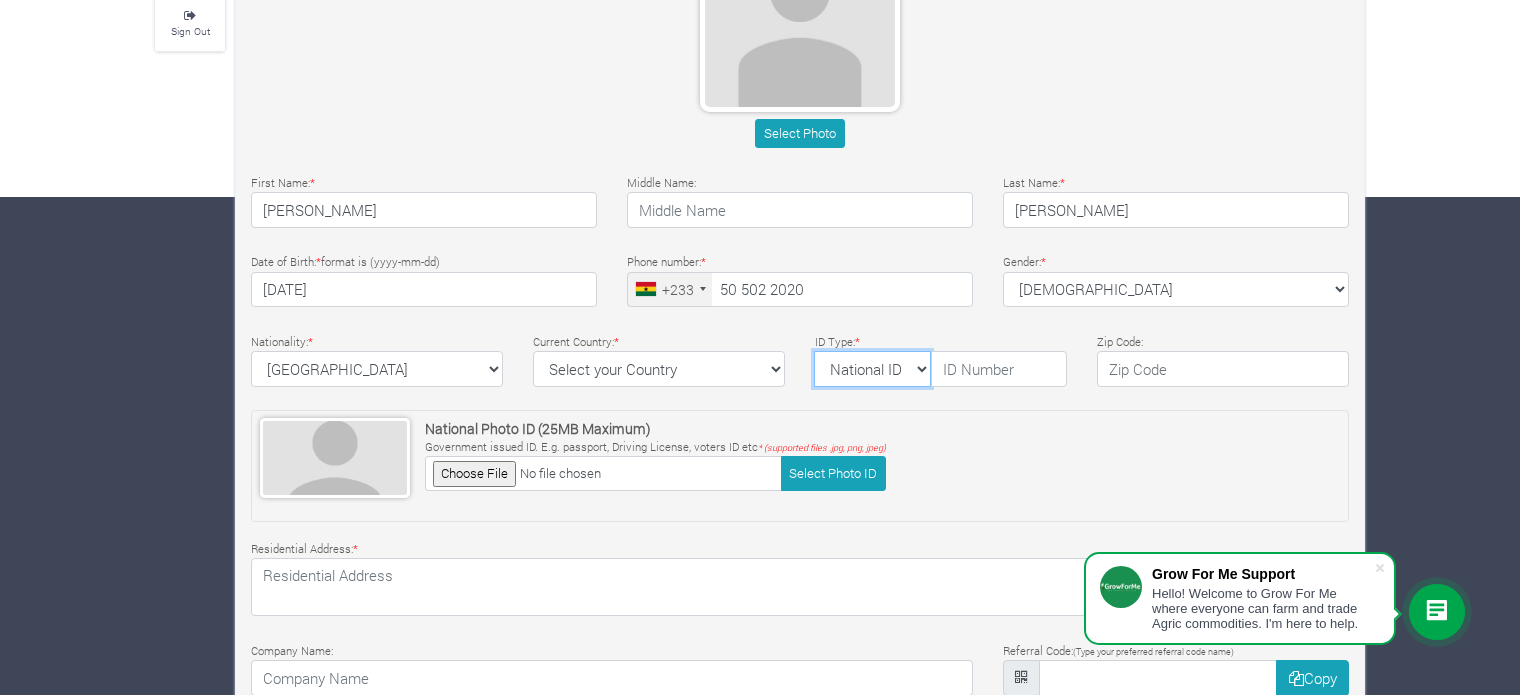 click on "National ID
Ghana ID
Passport
Drivers" at bounding box center [872, 369] 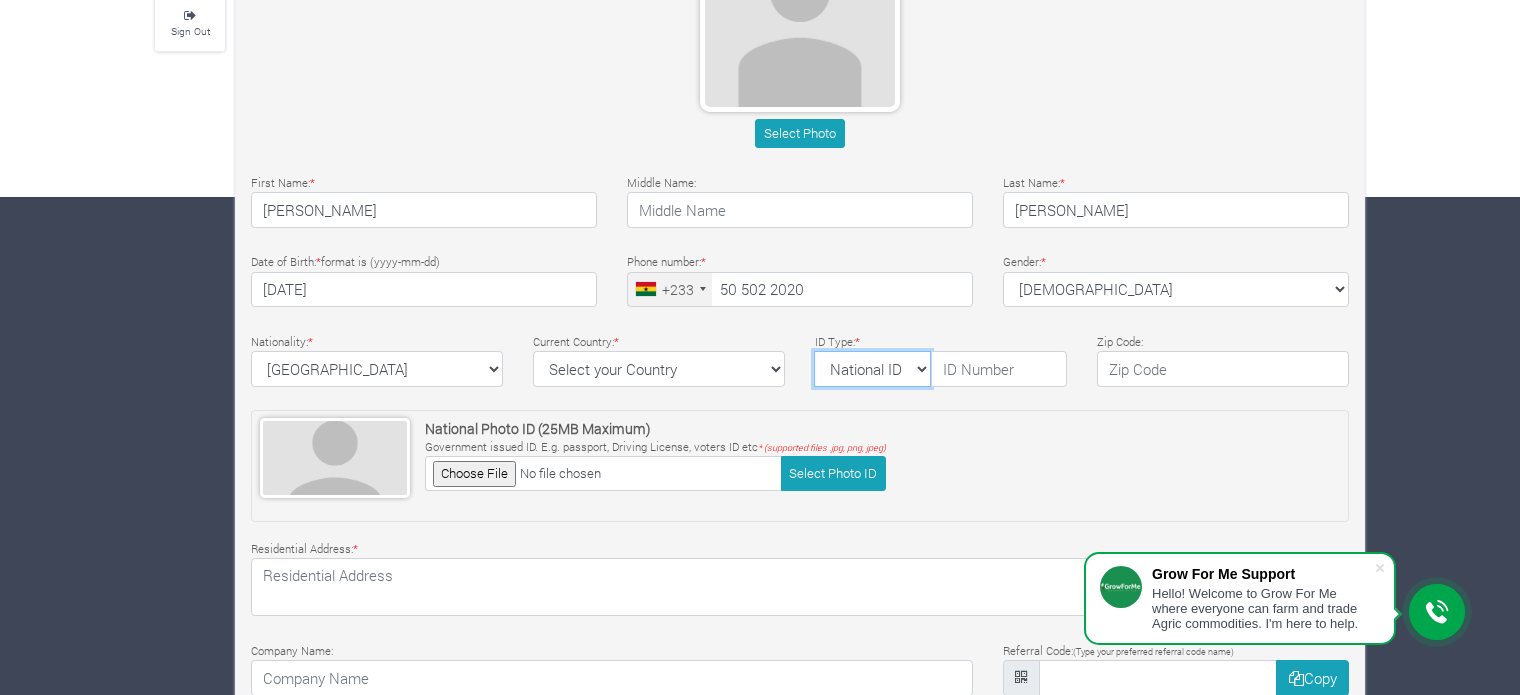 select on "Ghana ID" 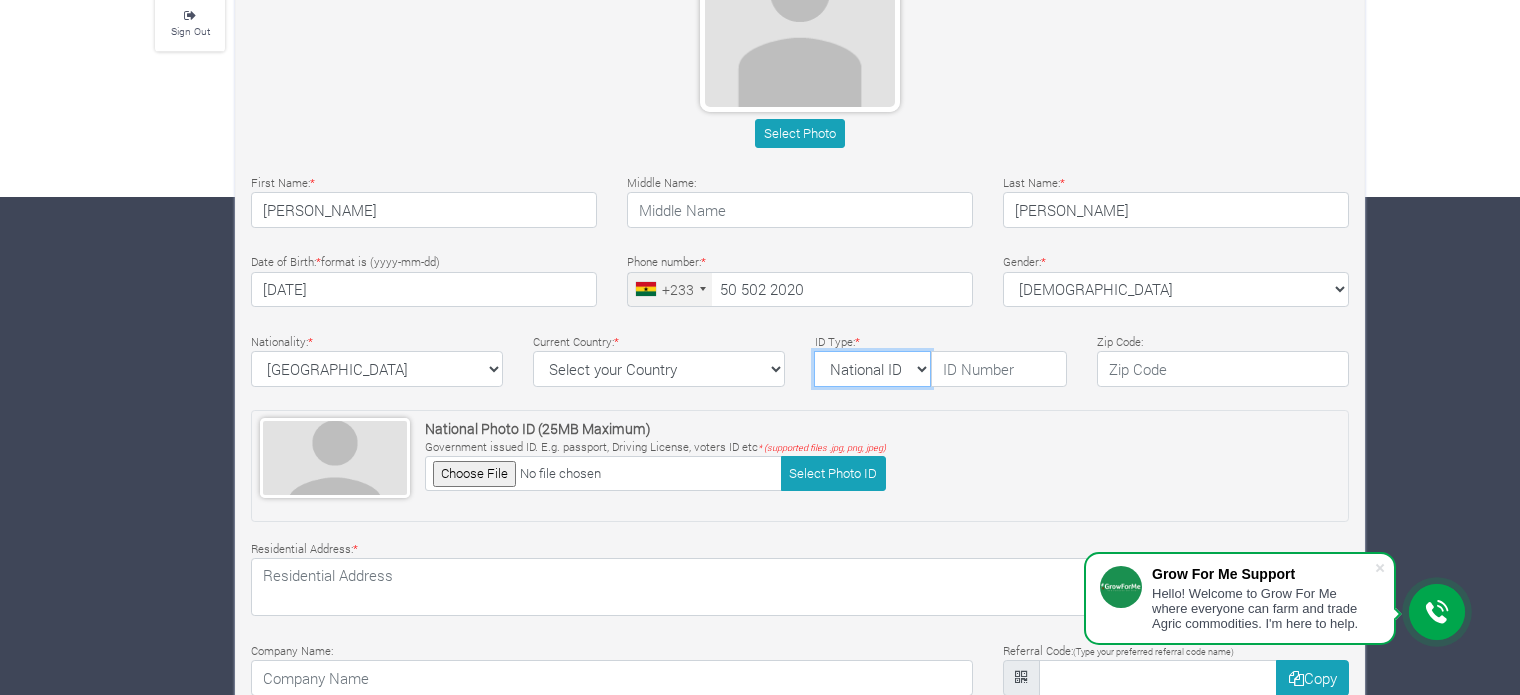 click on "National ID
Ghana ID
Passport
Drivers" at bounding box center [872, 369] 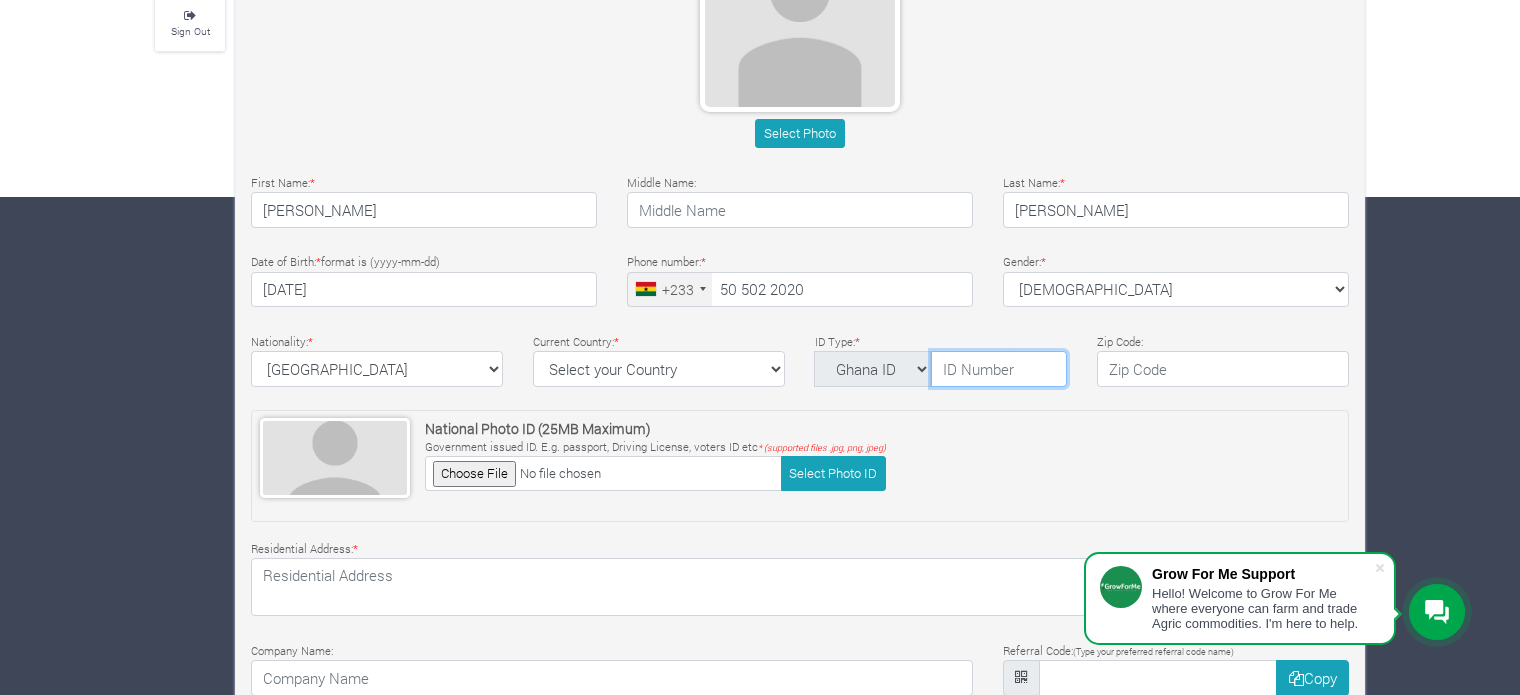 click at bounding box center [999, 369] 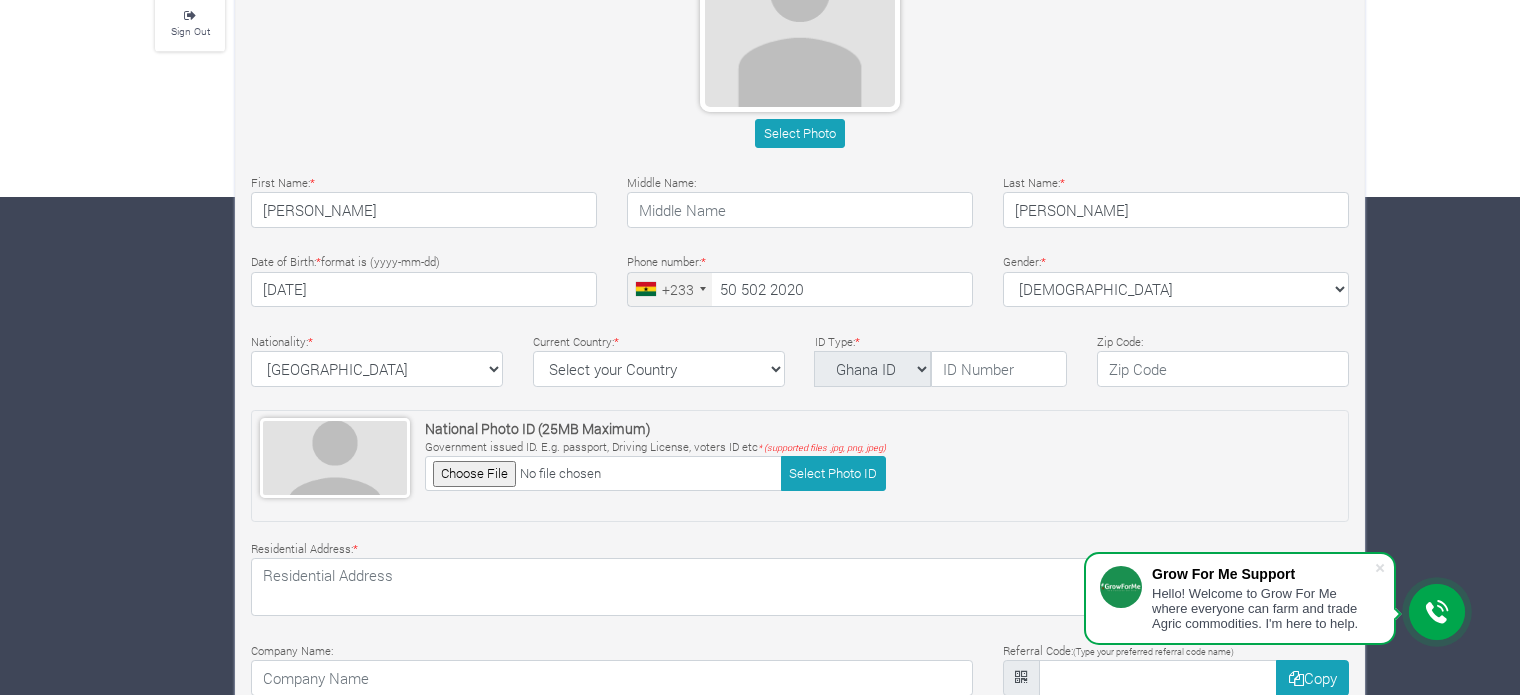 click on "National Photo ID (25MB Maximum)
Government issued ID. E.g. passport, Driving License,
voters ID etc  * (supported files .jpg, png, jpeg)
Select Photo ID" at bounding box center [800, 466] 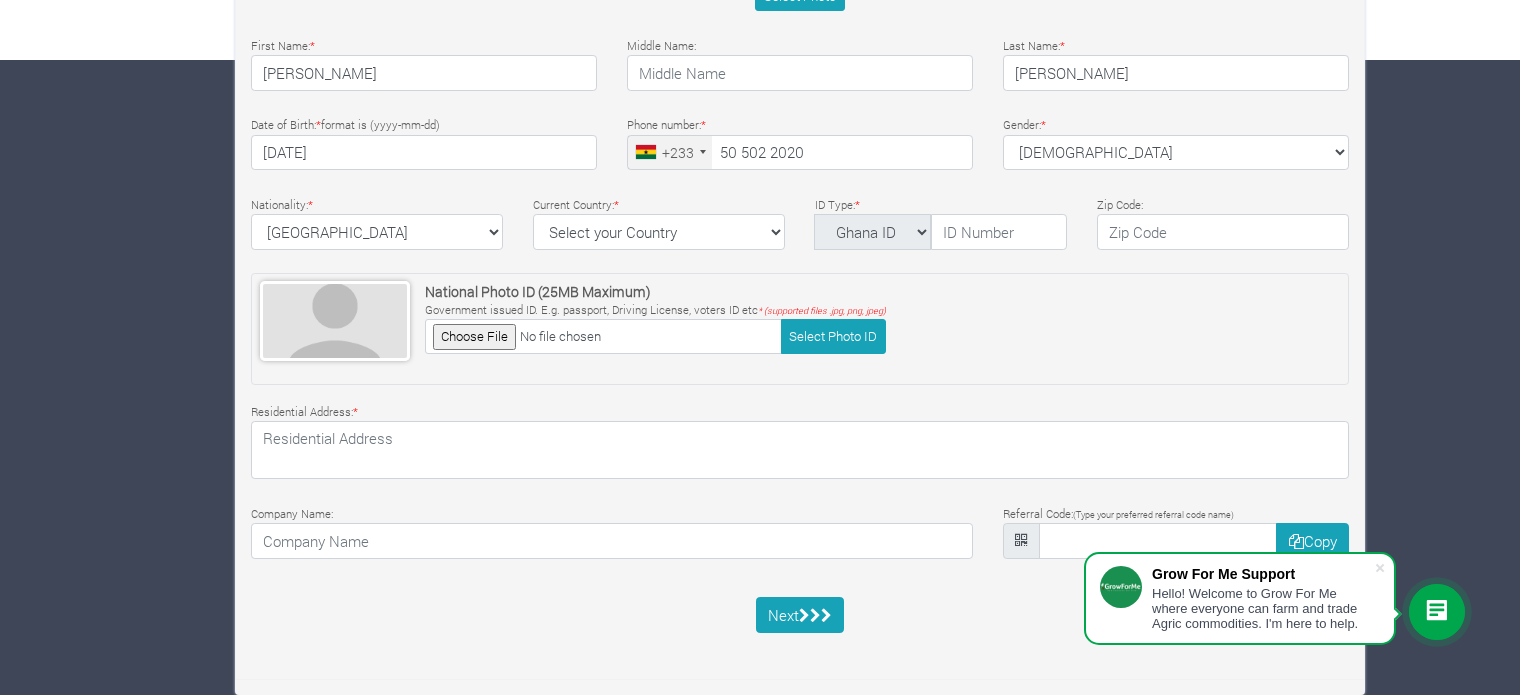 scroll, scrollTop: 760, scrollLeft: 0, axis: vertical 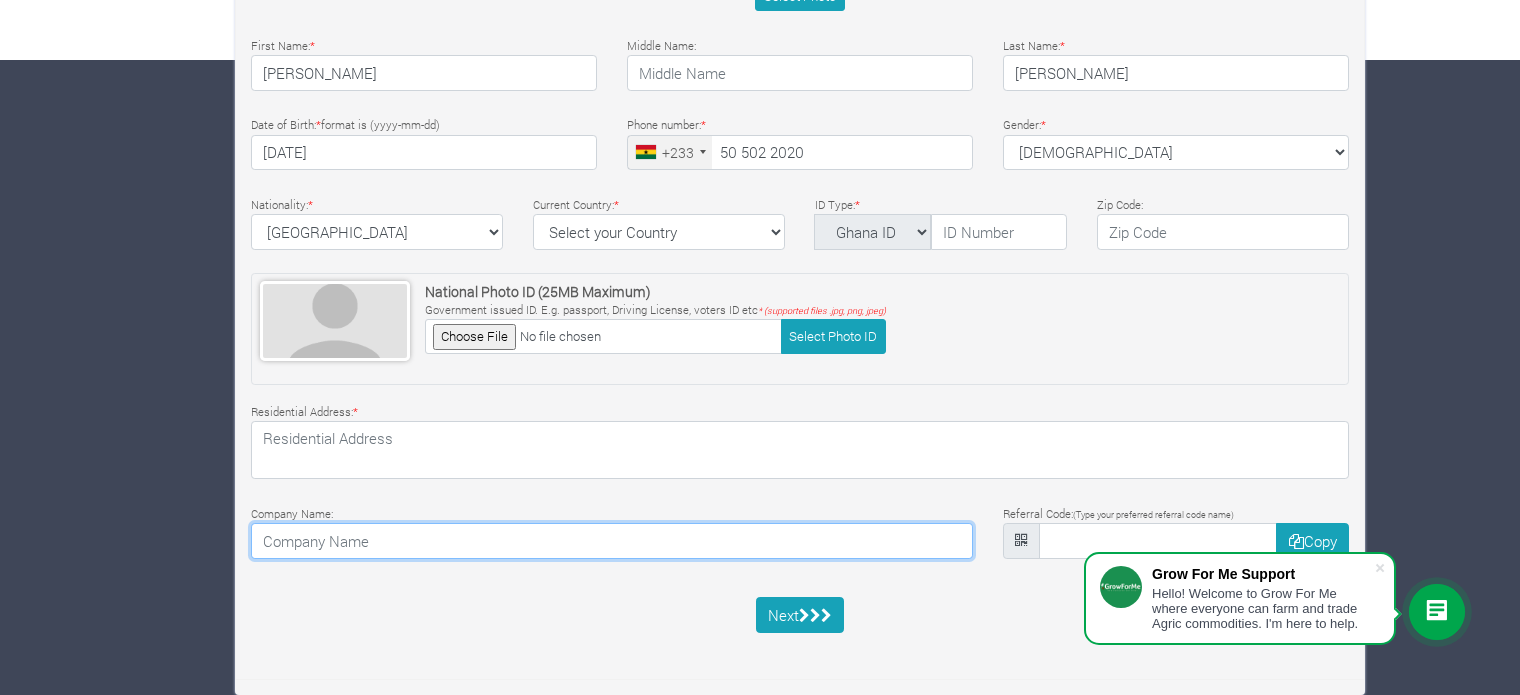 click at bounding box center [612, 541] 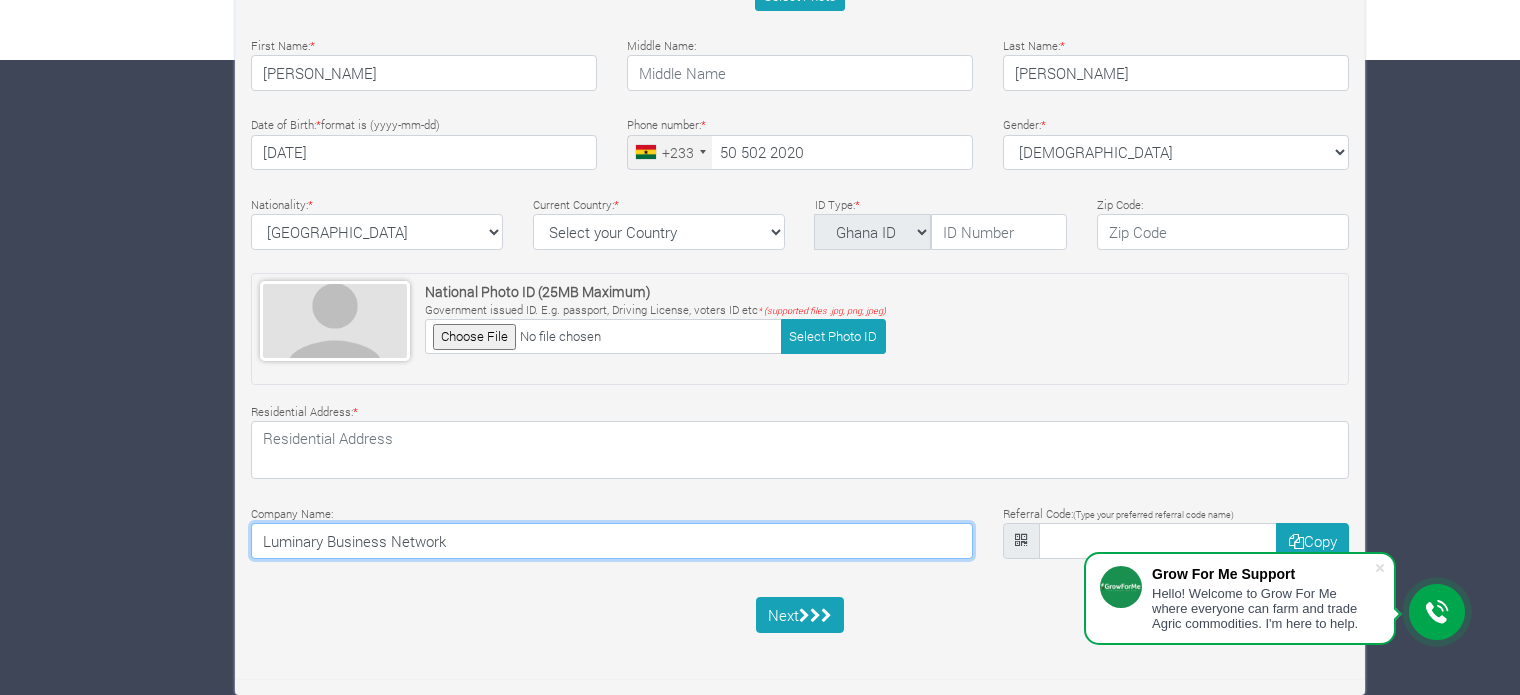 scroll, scrollTop: 34, scrollLeft: 0, axis: vertical 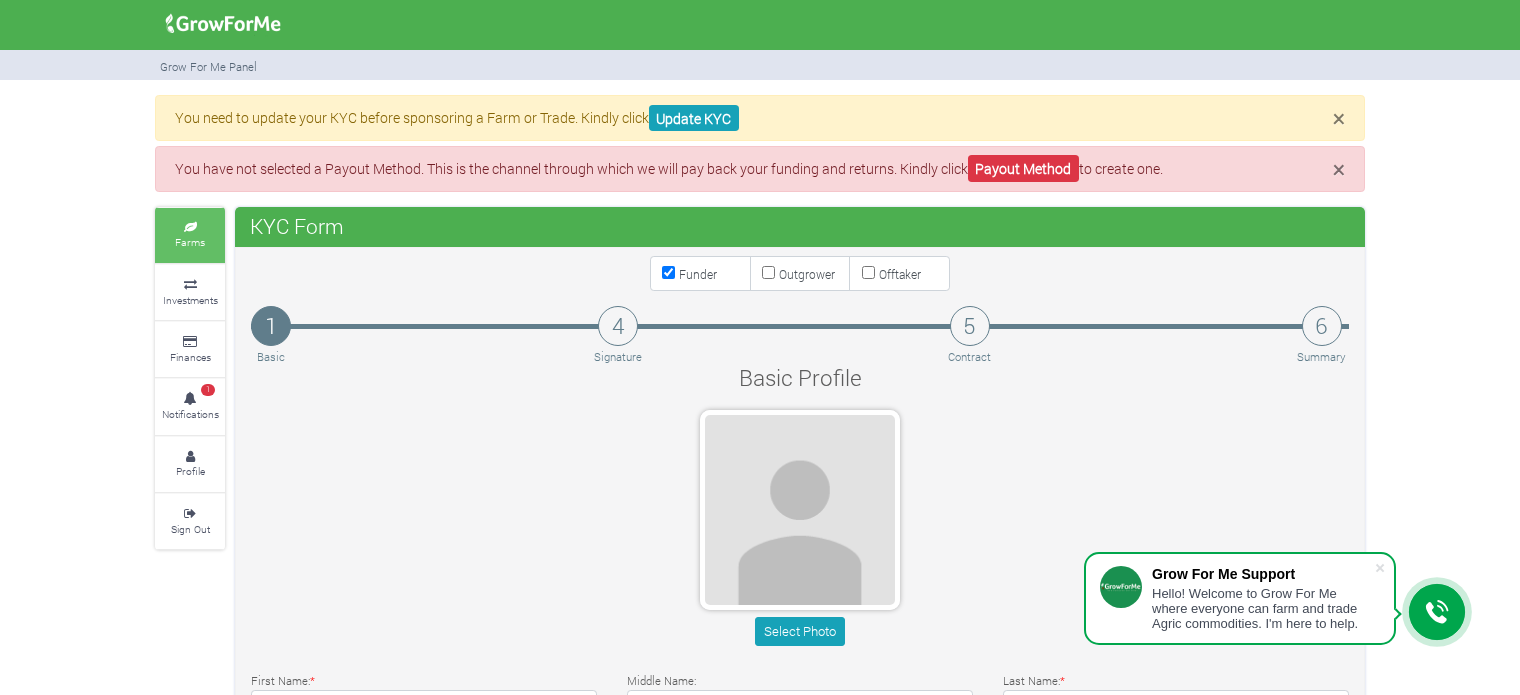 type on "Luminary Business Network" 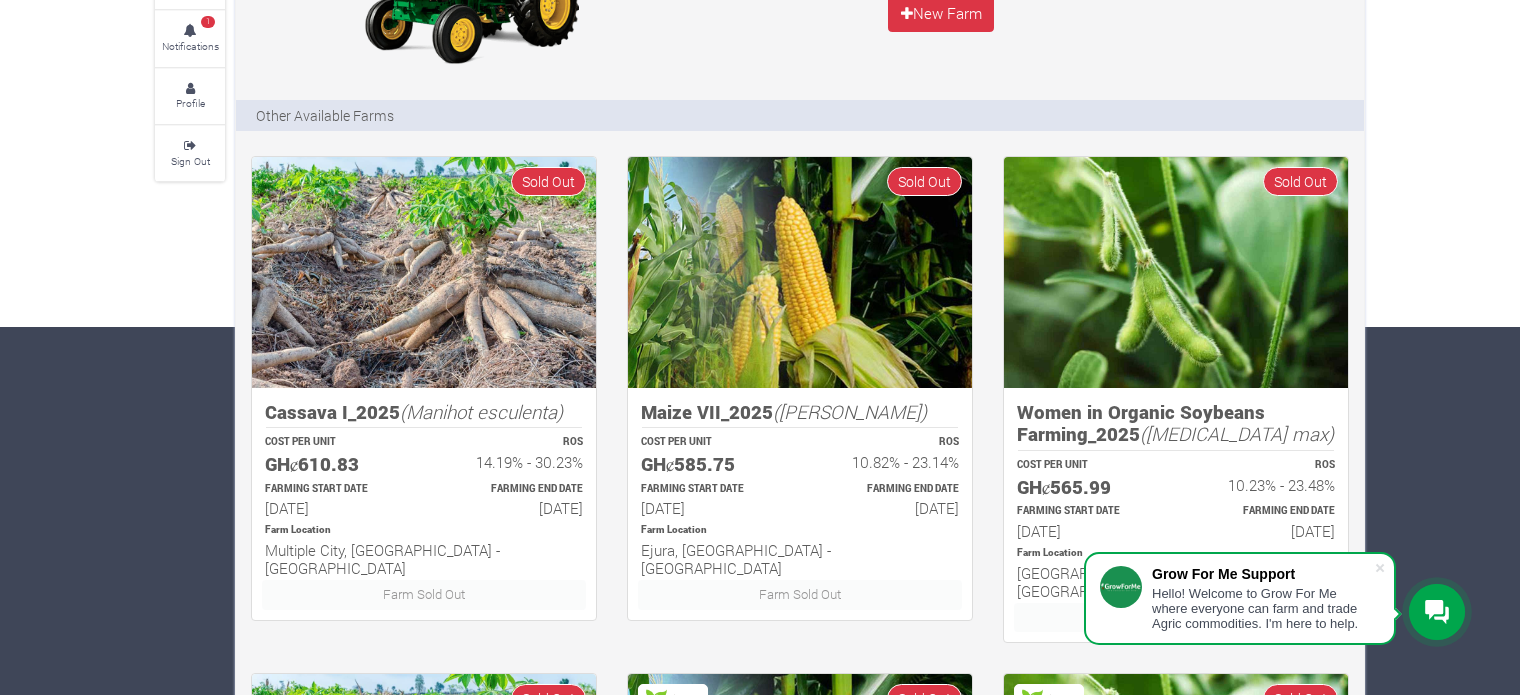 scroll, scrollTop: 204, scrollLeft: 0, axis: vertical 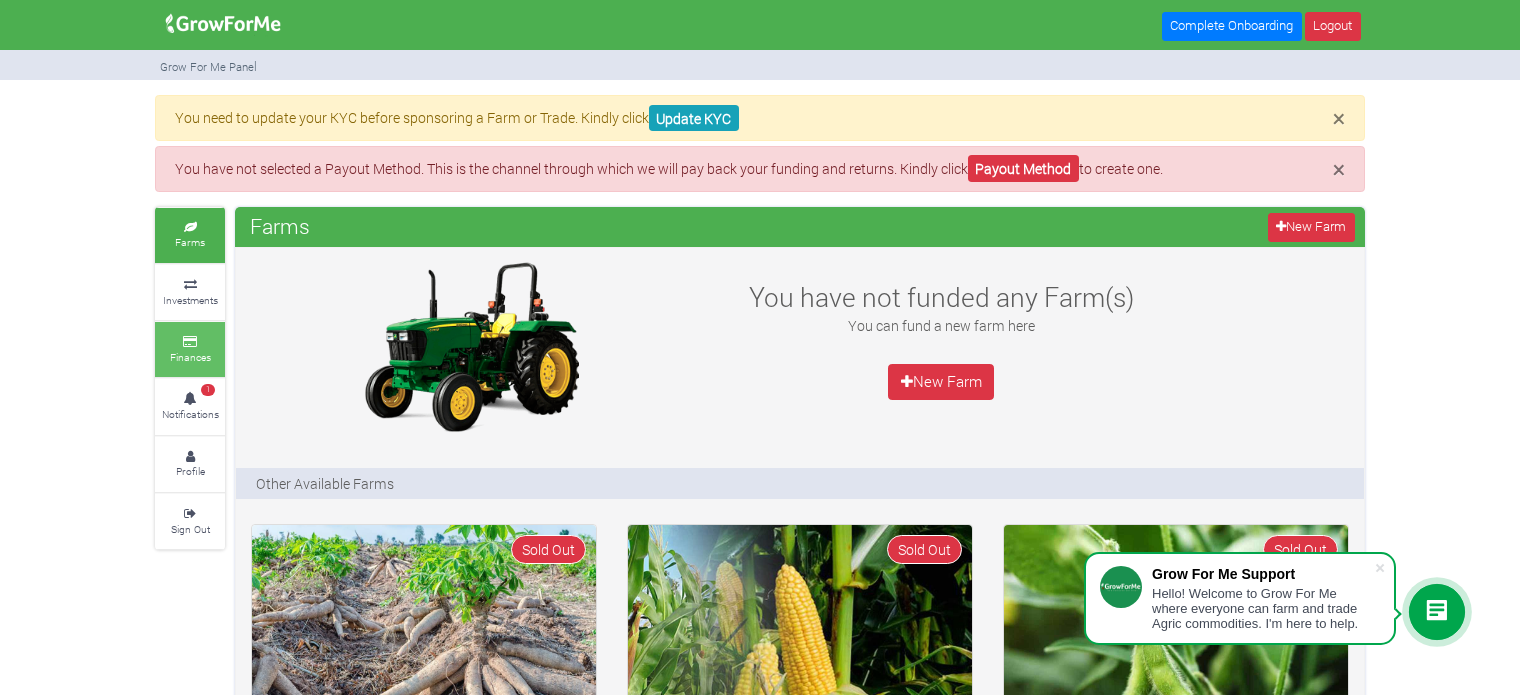 click on "Finances" at bounding box center [190, 357] 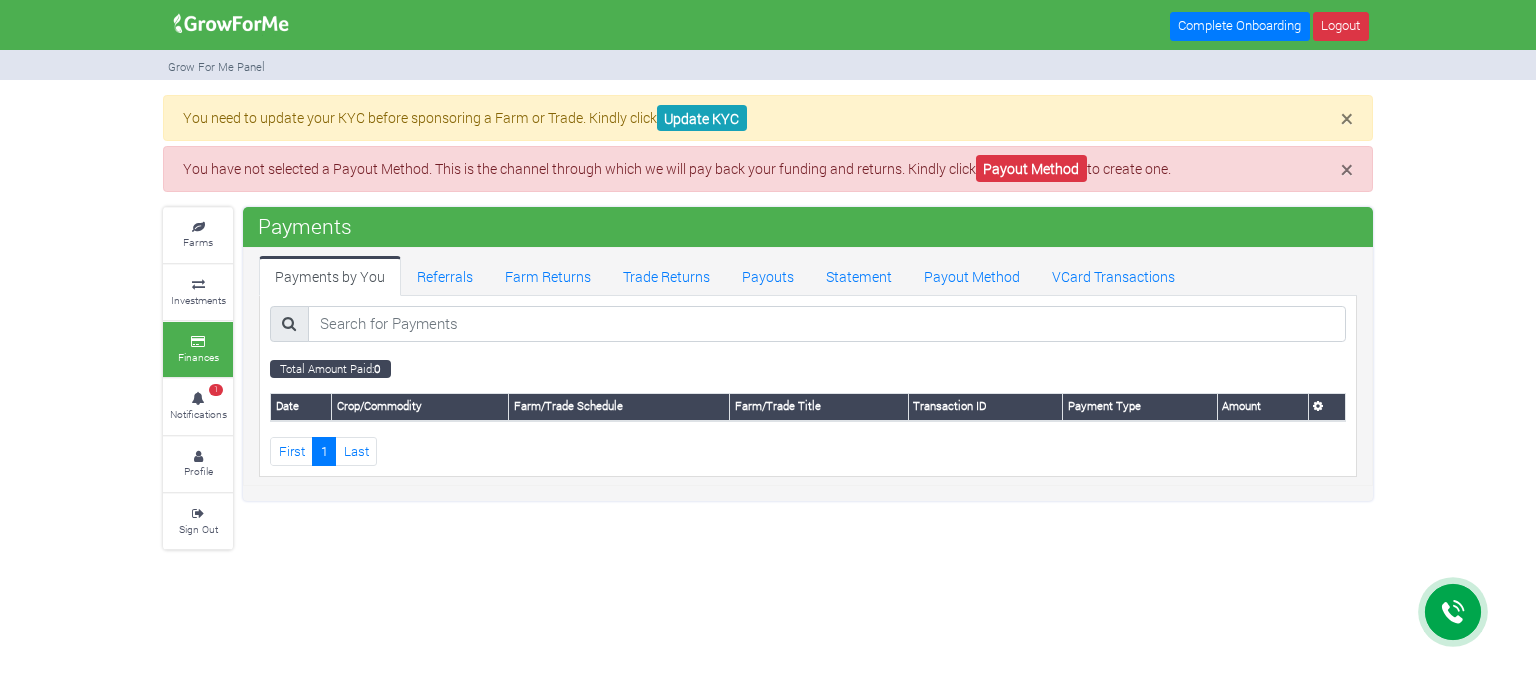 scroll, scrollTop: 0, scrollLeft: 0, axis: both 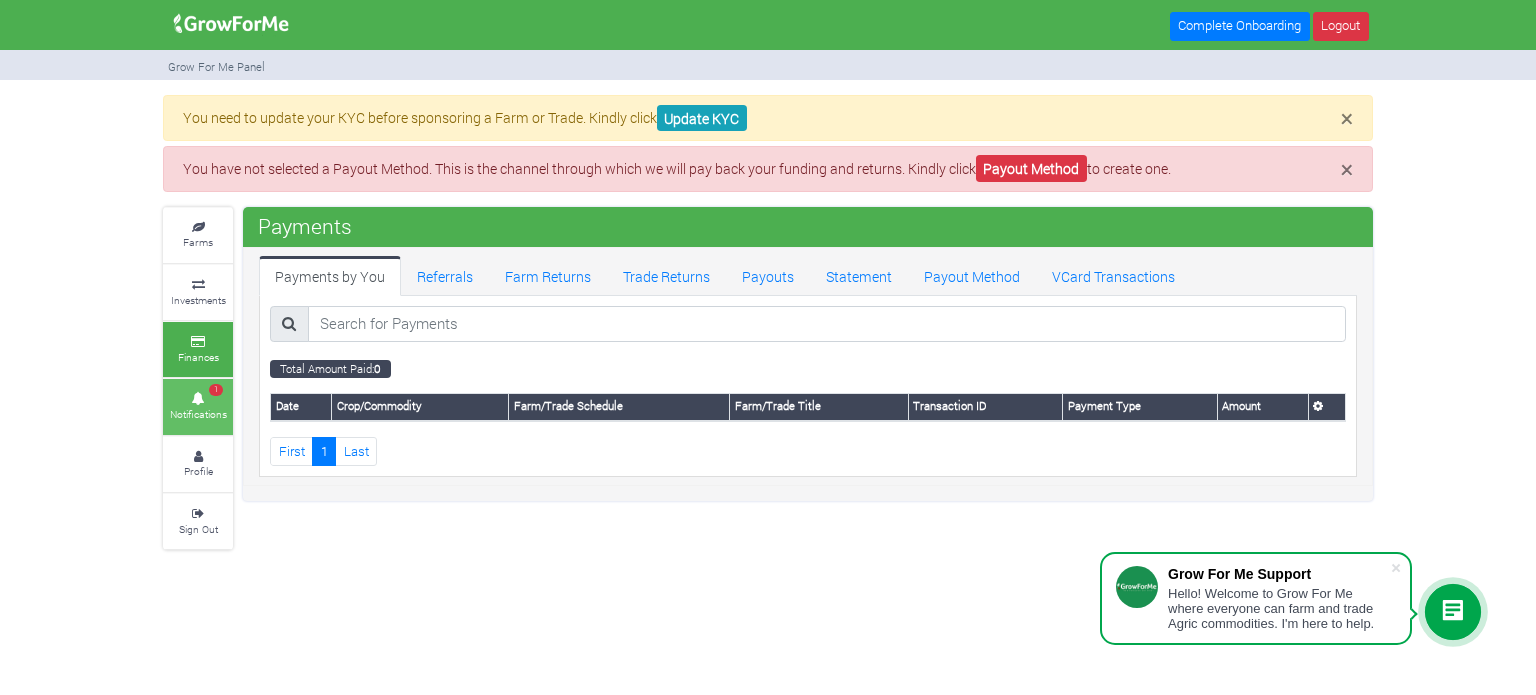click on "1   Notifications" at bounding box center (198, 406) 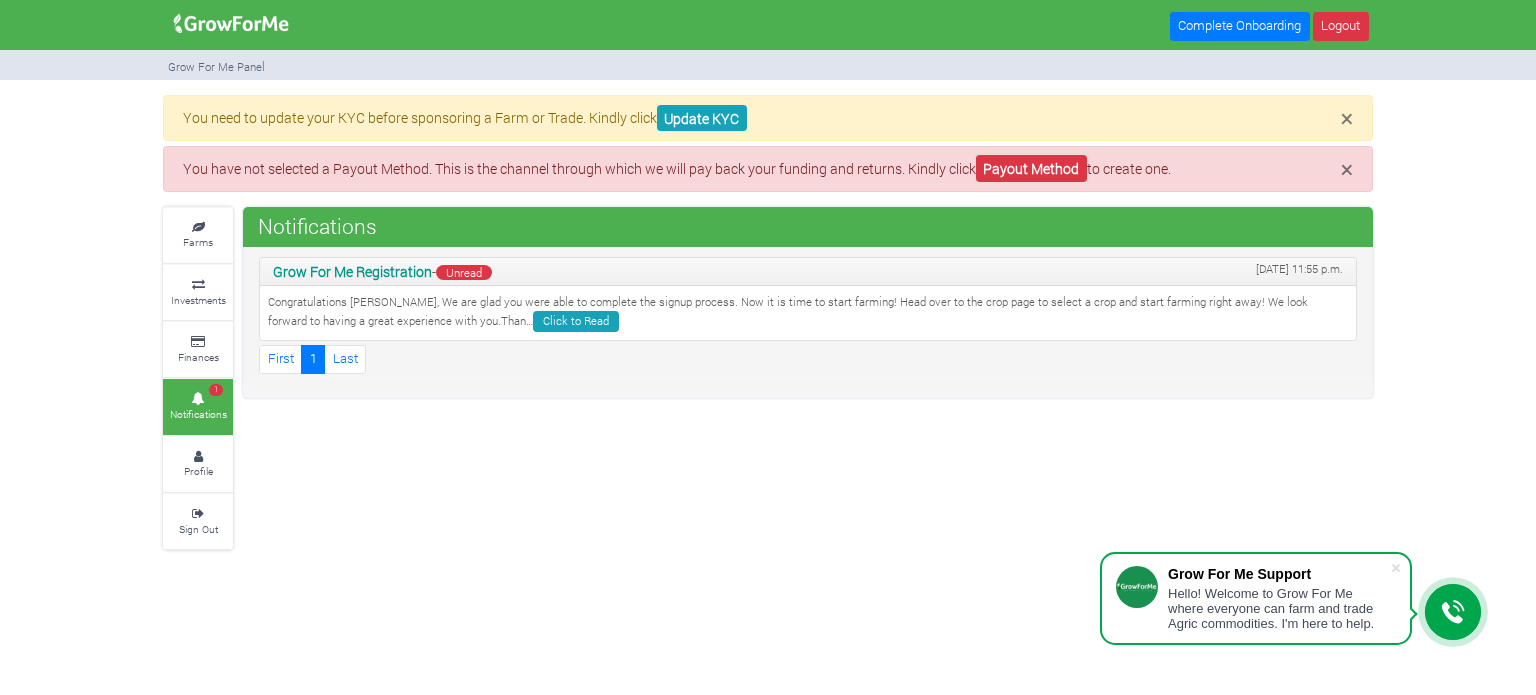 scroll, scrollTop: 0, scrollLeft: 0, axis: both 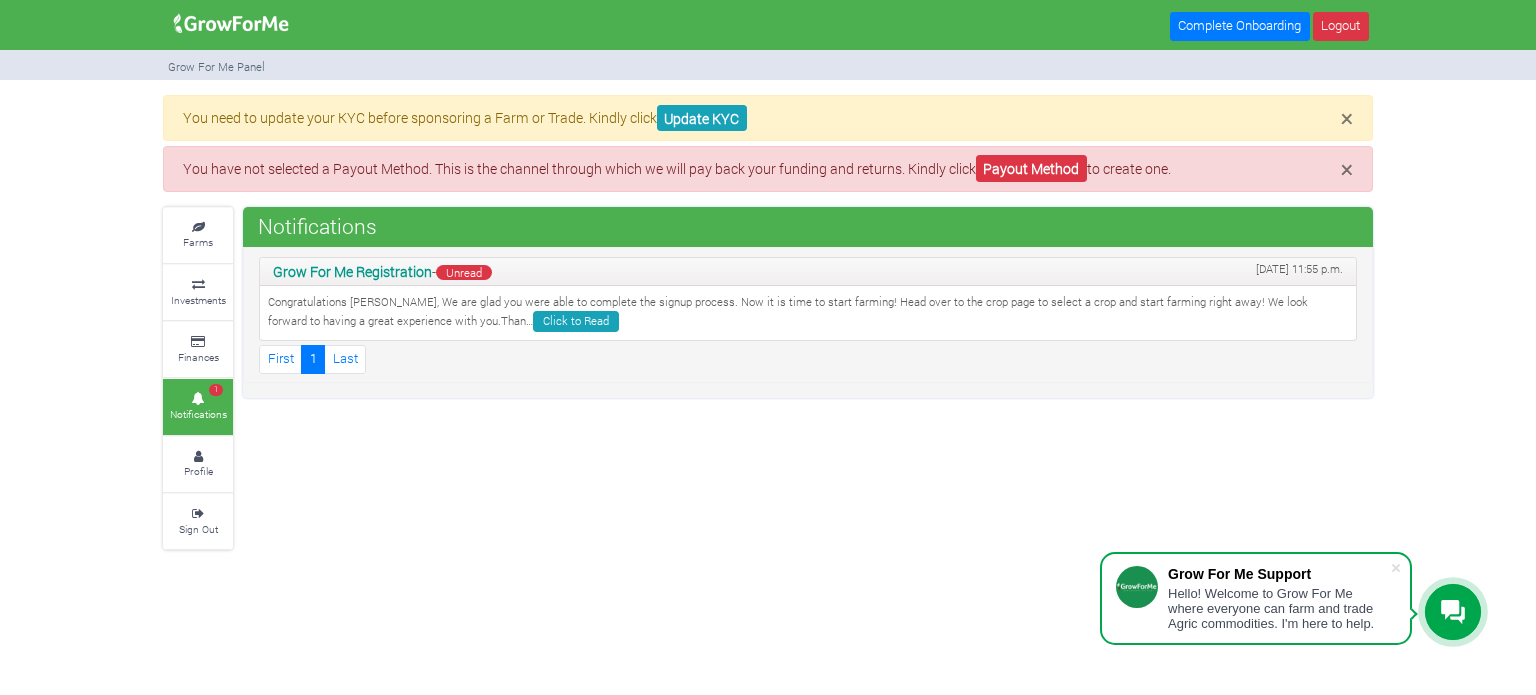 click on "Profile" at bounding box center (198, 464) 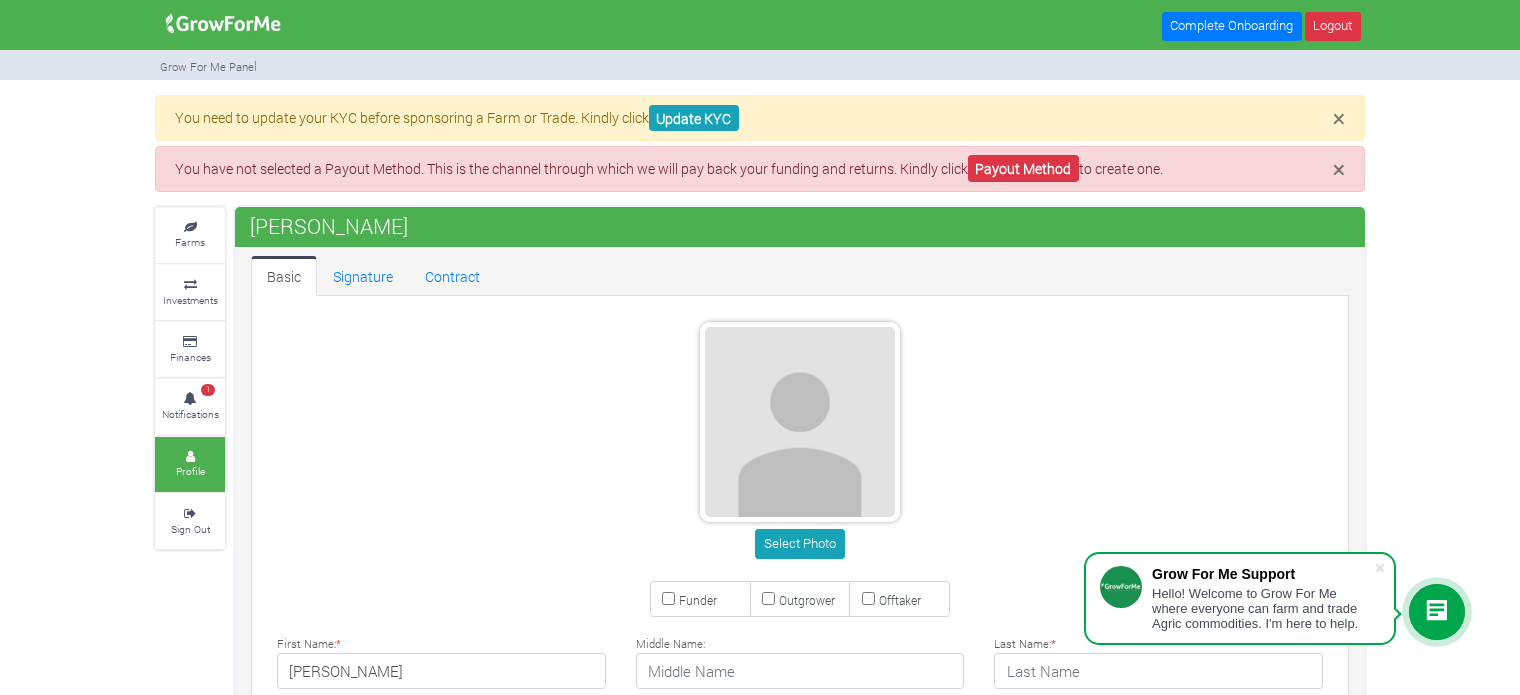 scroll, scrollTop: 193, scrollLeft: 0, axis: vertical 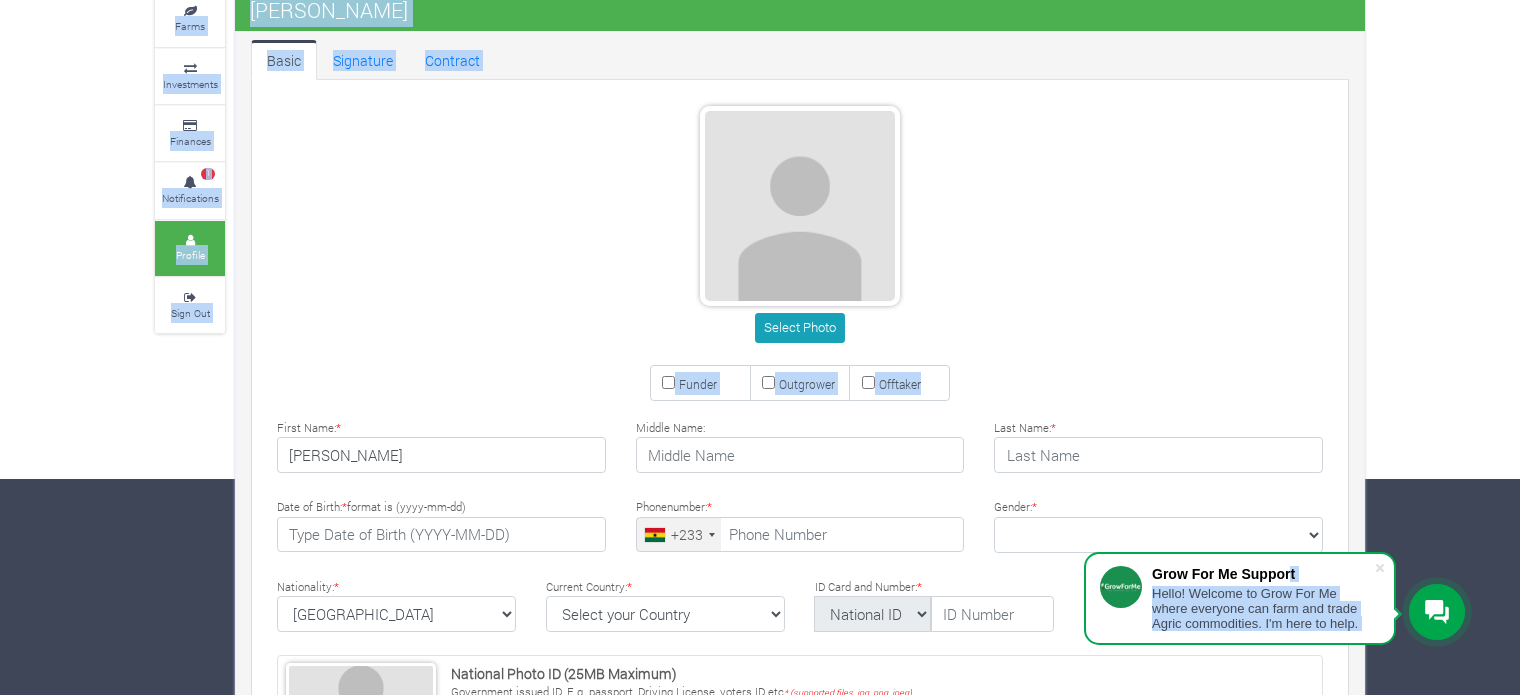 drag, startPoint x: 1504, startPoint y: 420, endPoint x: 1278, endPoint y: 581, distance: 277.48334 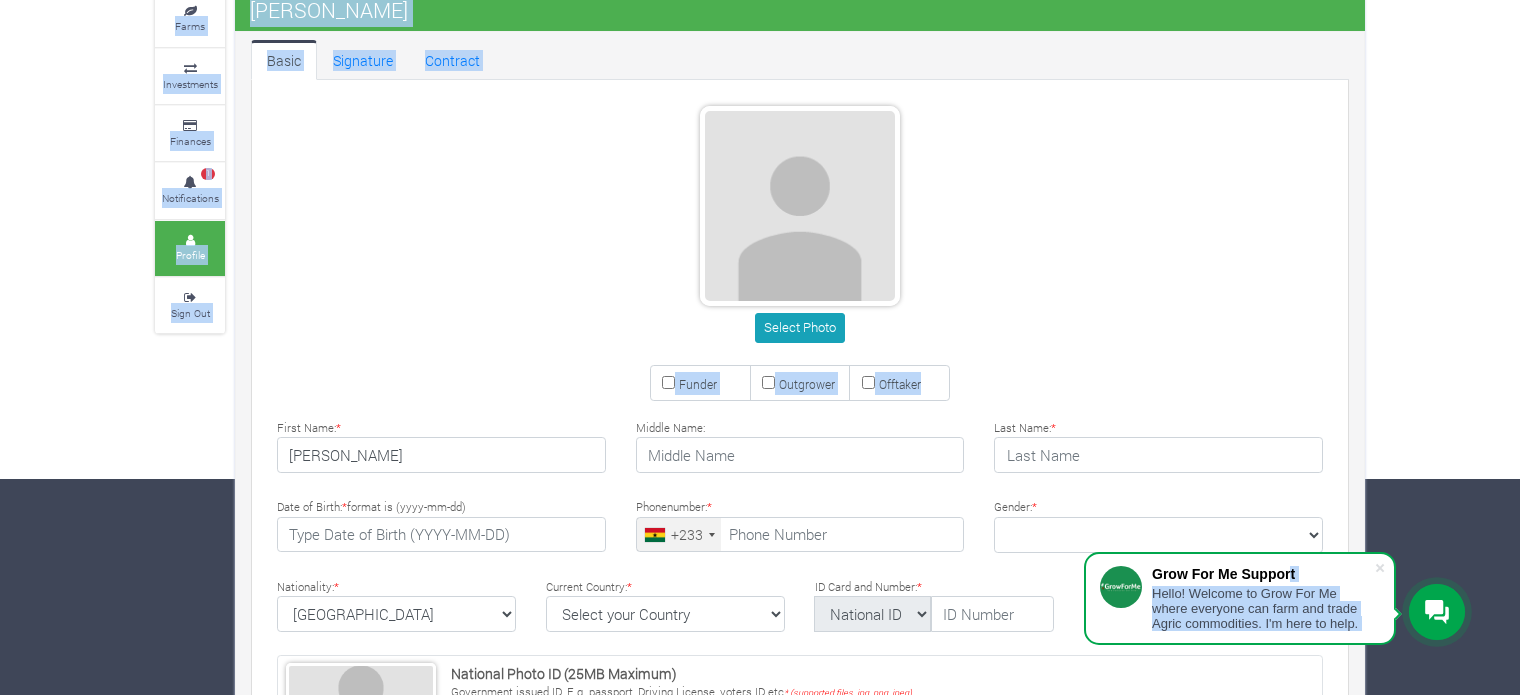 click on "Grow For Me Support
Hello! Welcome to Grow For Me where everyone can farm and trade Agric commodities. I'm here to help.
Main Channel
Callback
Feedback Form
[PHONE_NUMBER]
Open Channel
Contact us on WhatsApp
Complete Onboarding
Logout" at bounding box center (760, 131) 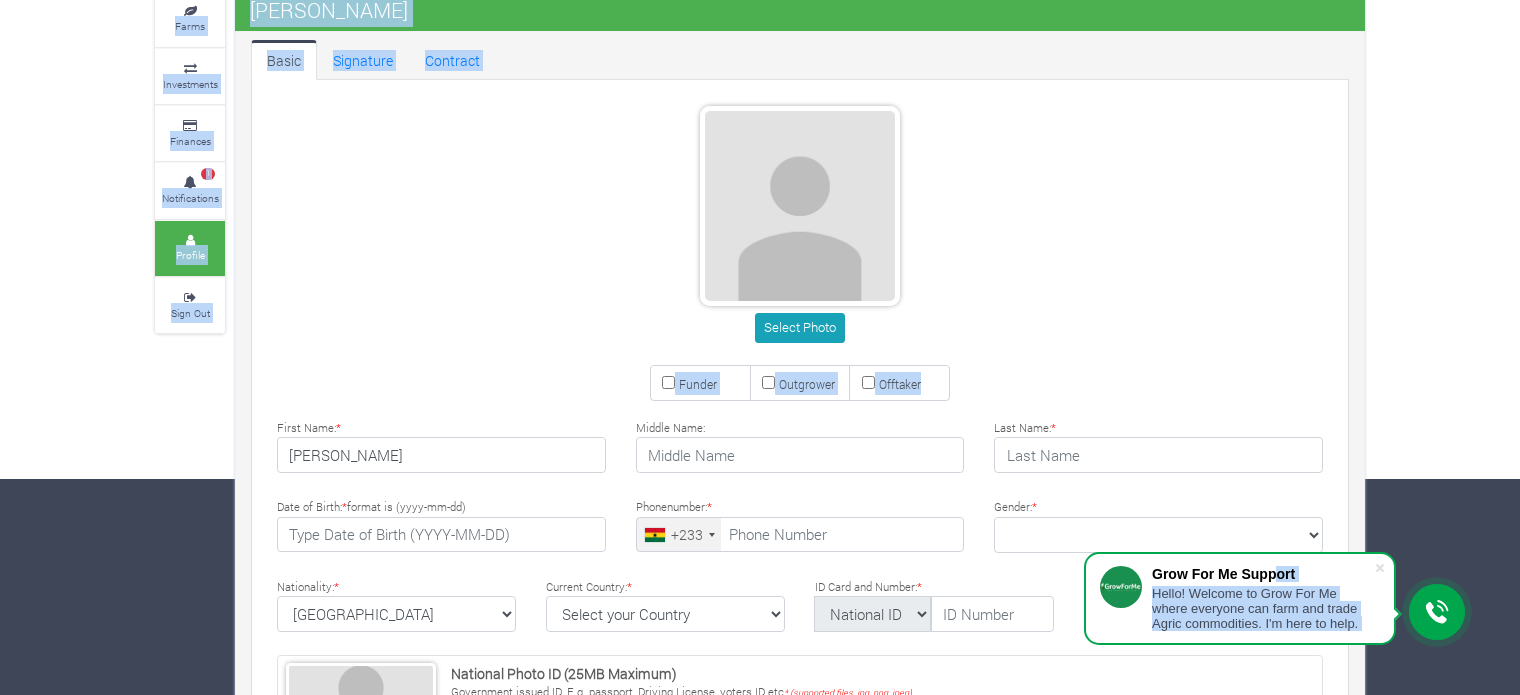 click on "Select Photo" at bounding box center [800, 228] 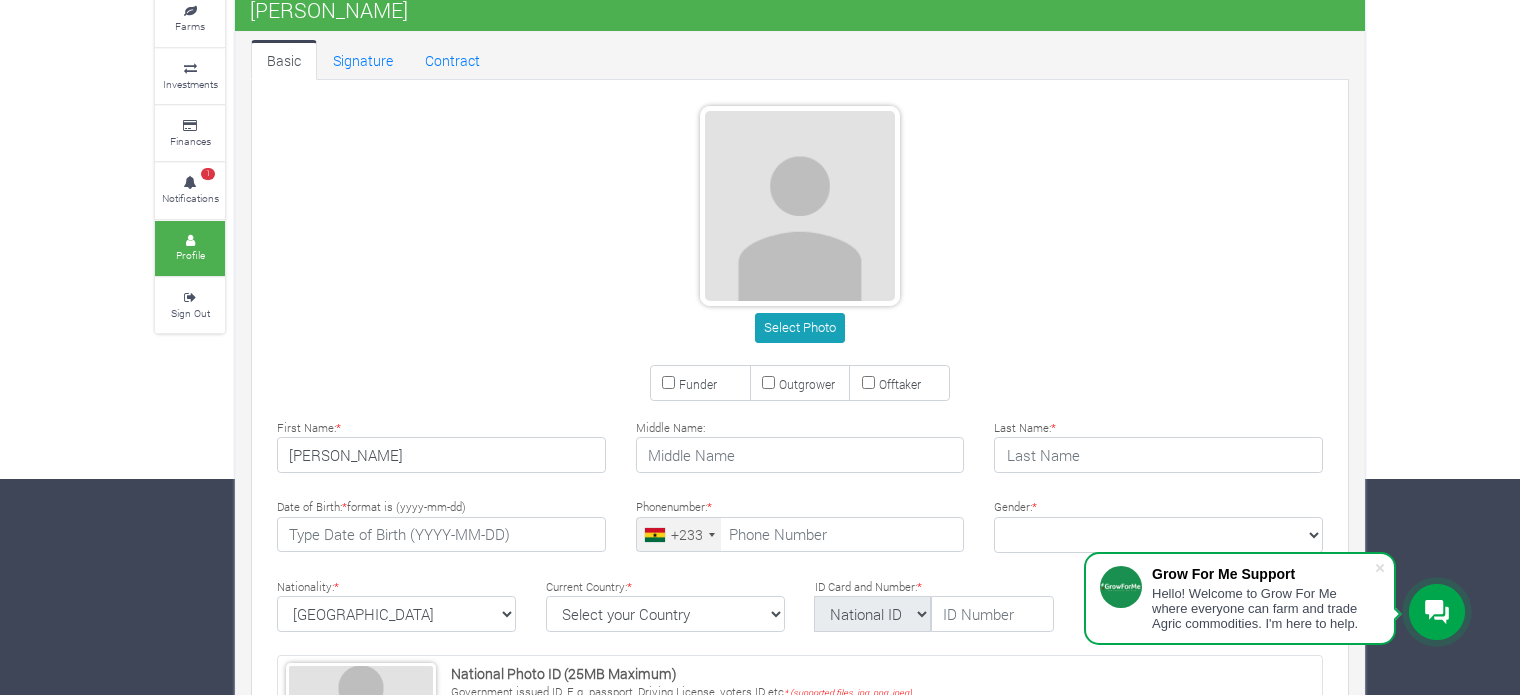 click on "Select Photo" at bounding box center [800, 228] 